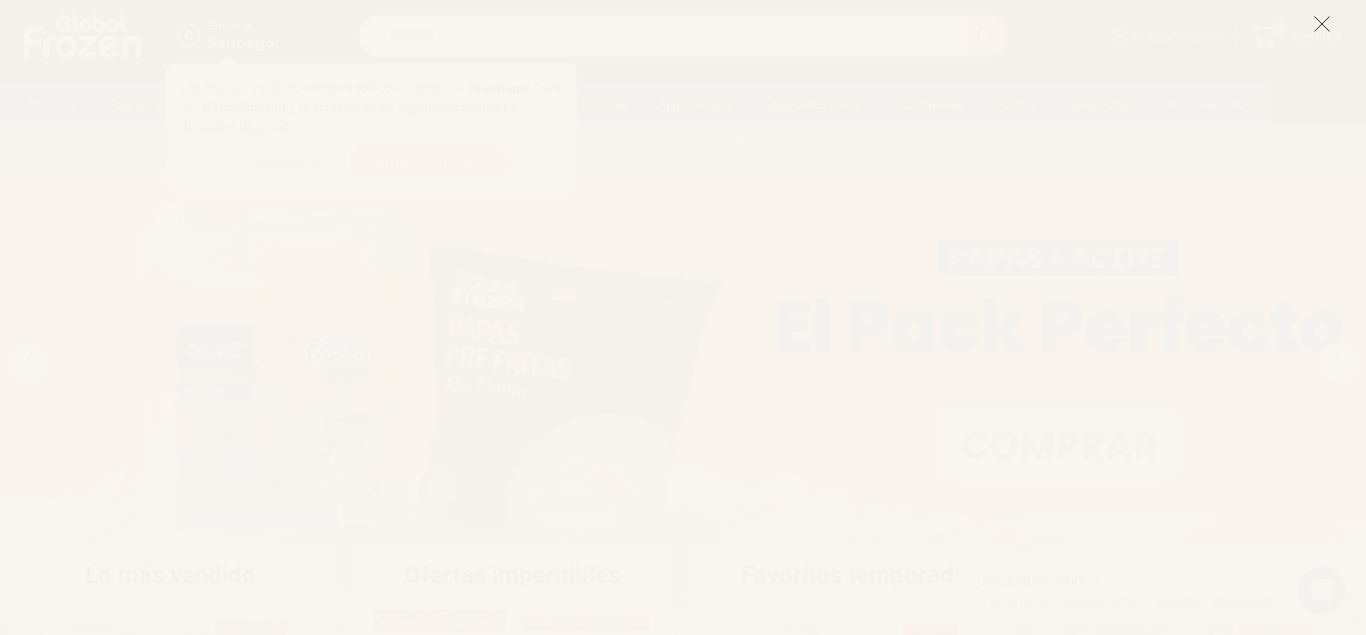 scroll, scrollTop: 0, scrollLeft: 0, axis: both 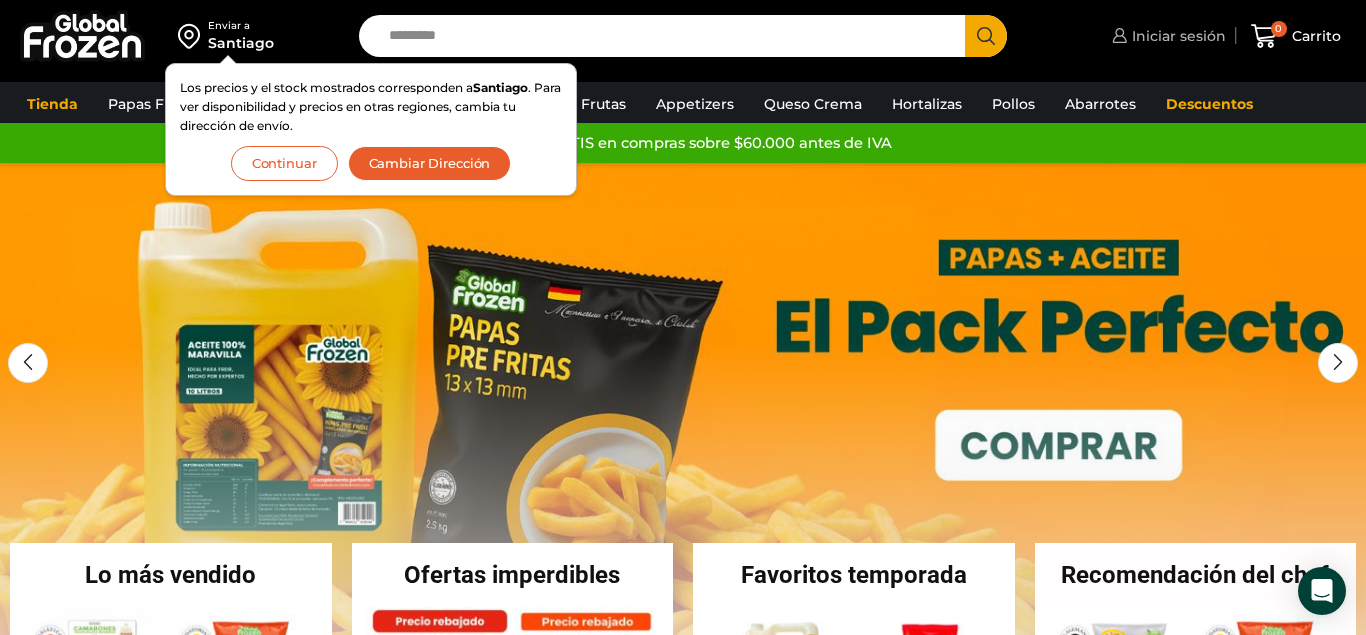 click on "Iniciar sesión" at bounding box center (1176, 36) 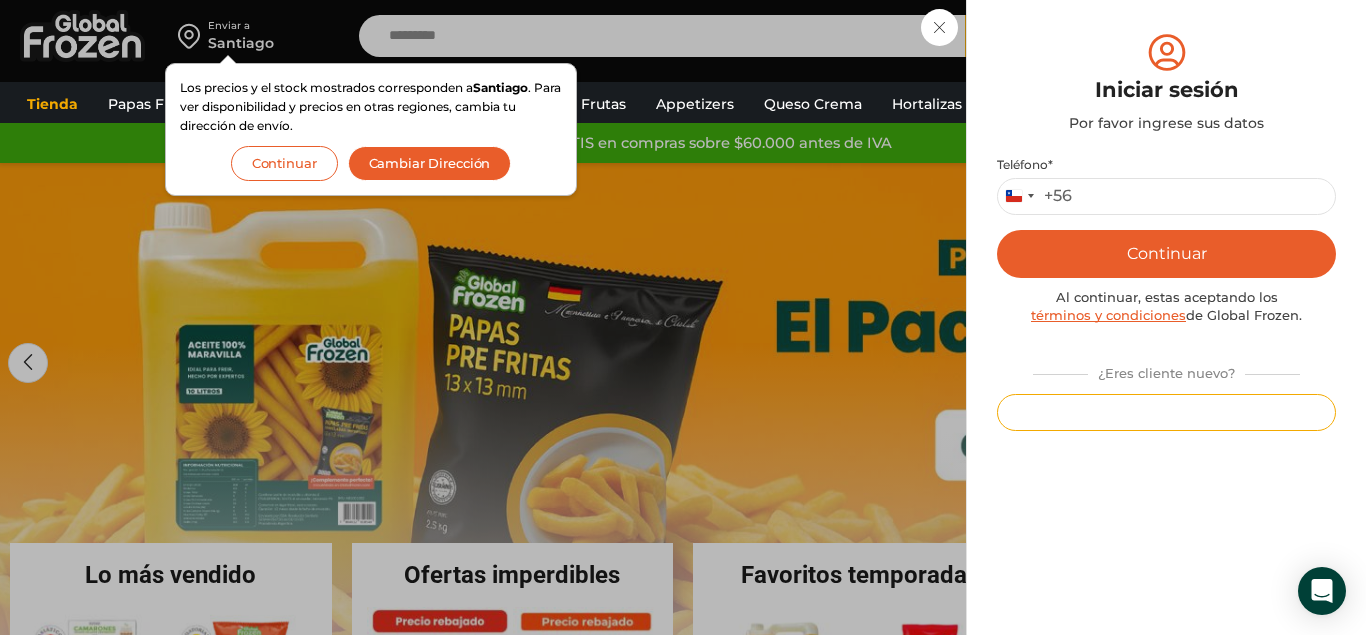 click on "Registrarse" at bounding box center [1166, 412] 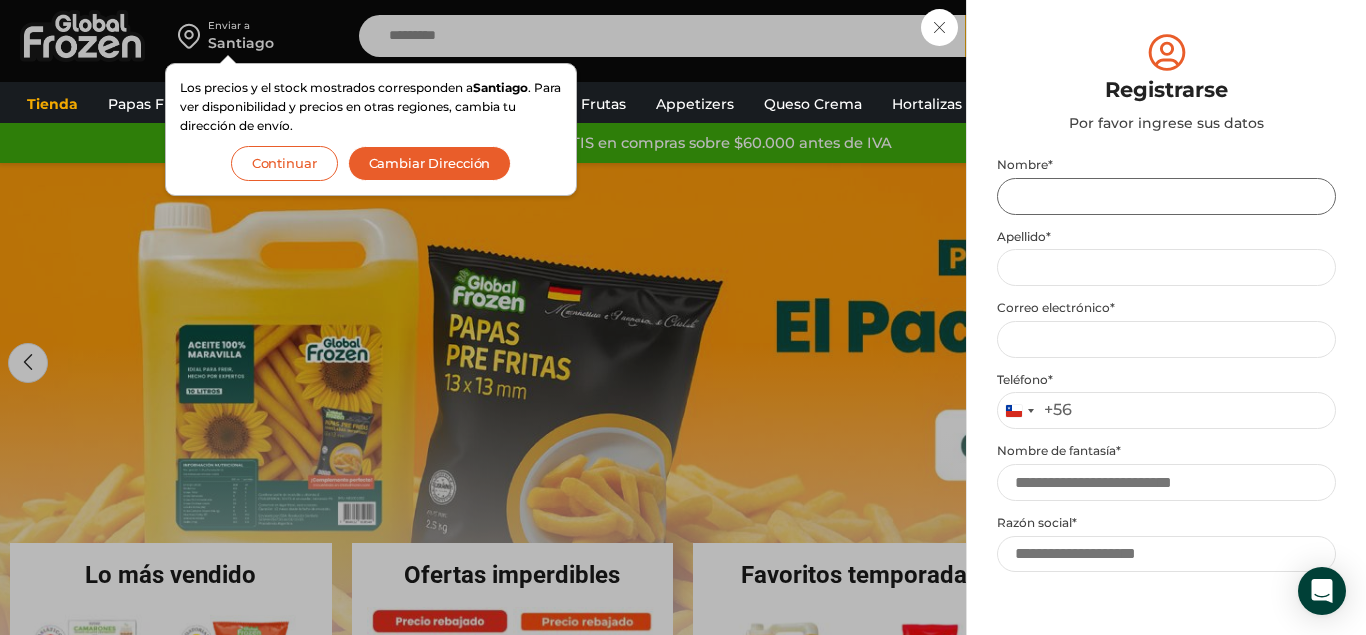 click on "Nombre  *" at bounding box center [1166, 196] 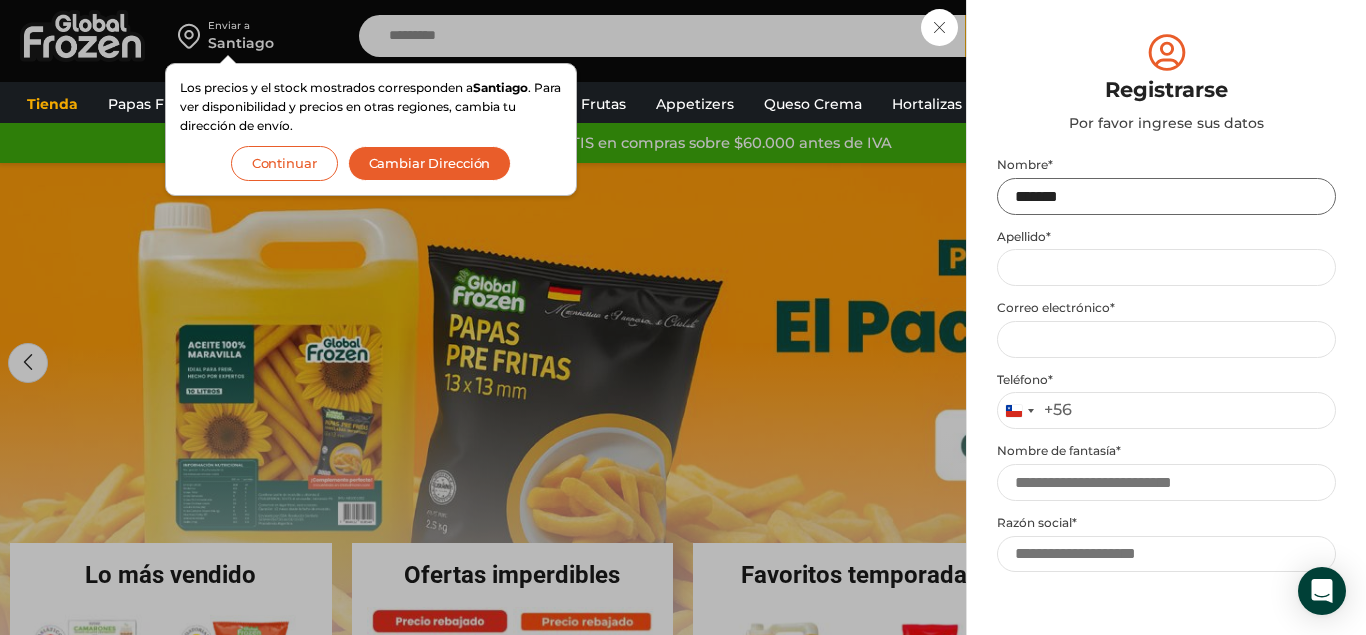type on "*******" 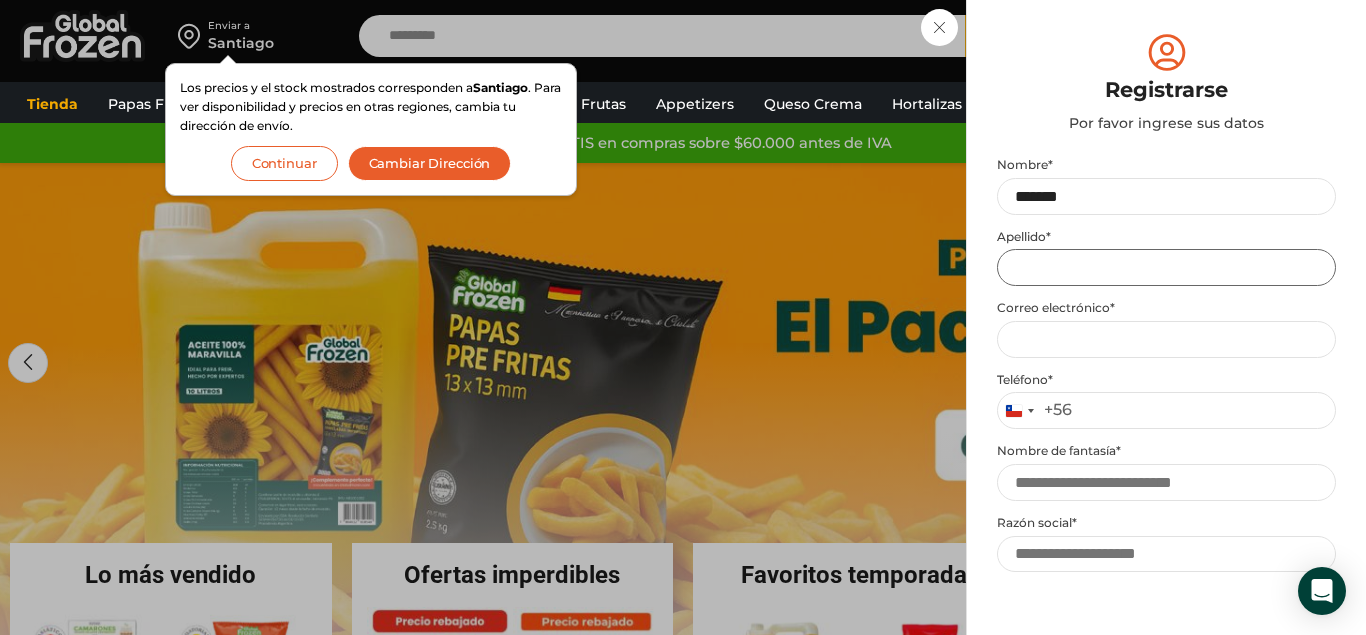 click on "Apellido  *" at bounding box center [1166, 267] 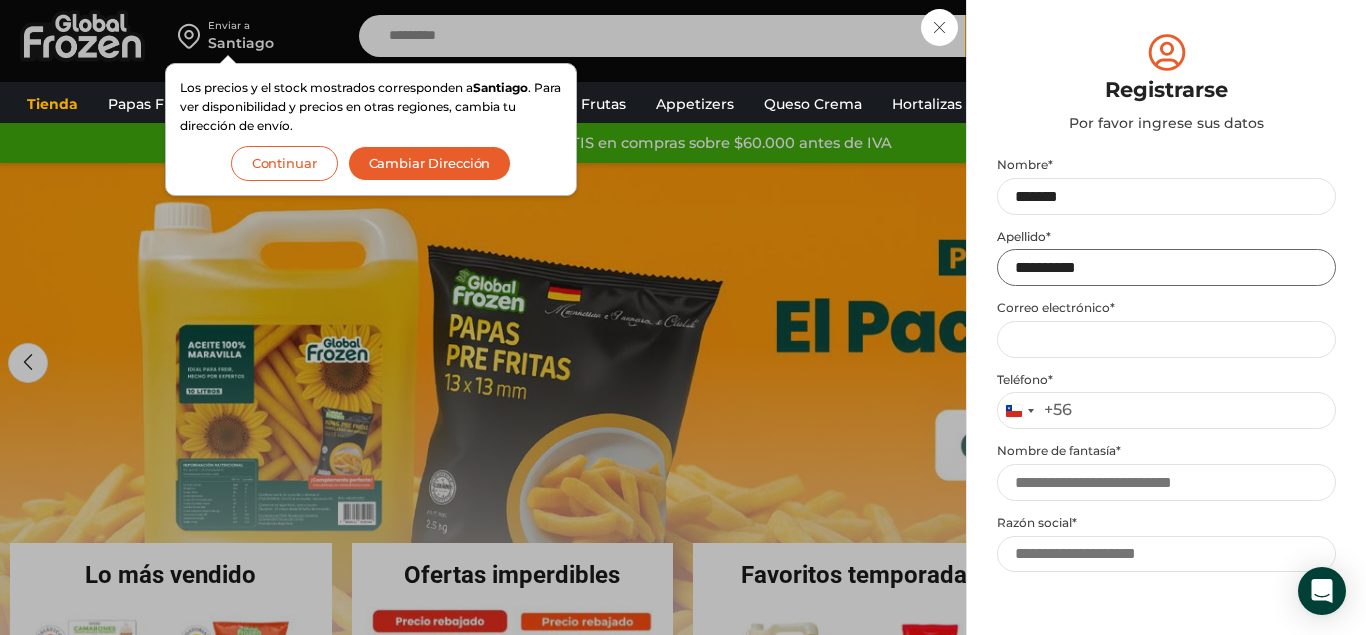 type on "**********" 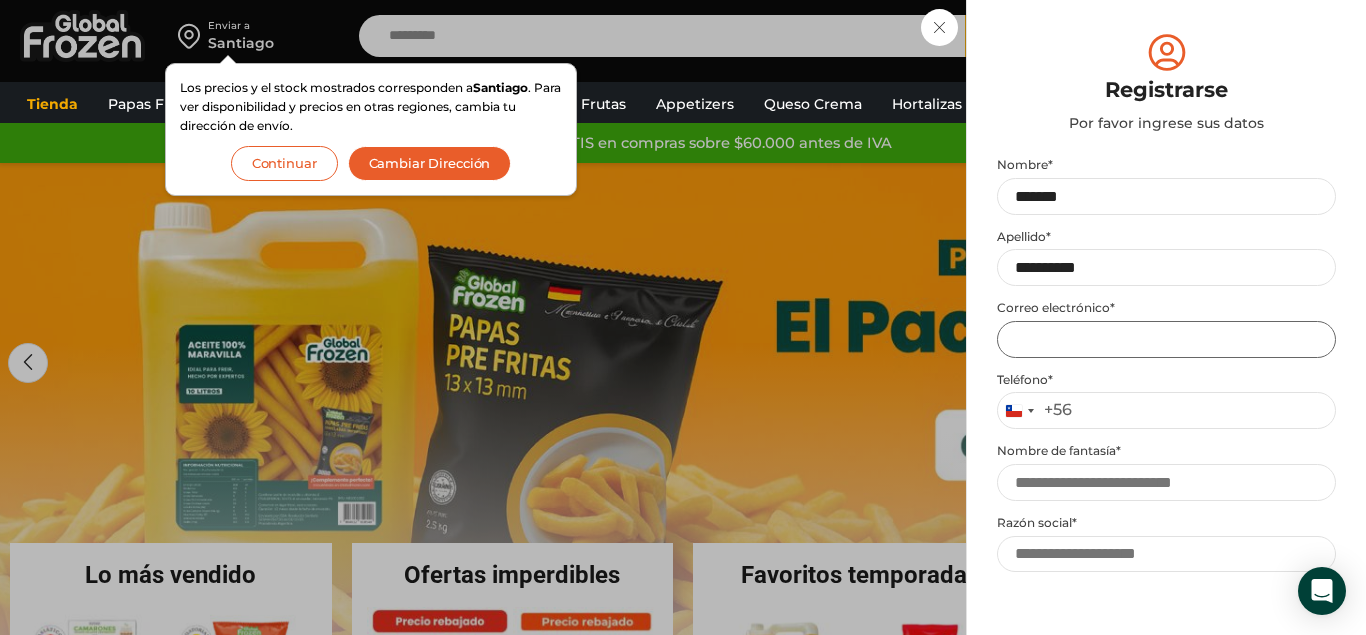 click on "Email address                                          *" at bounding box center [1166, 339] 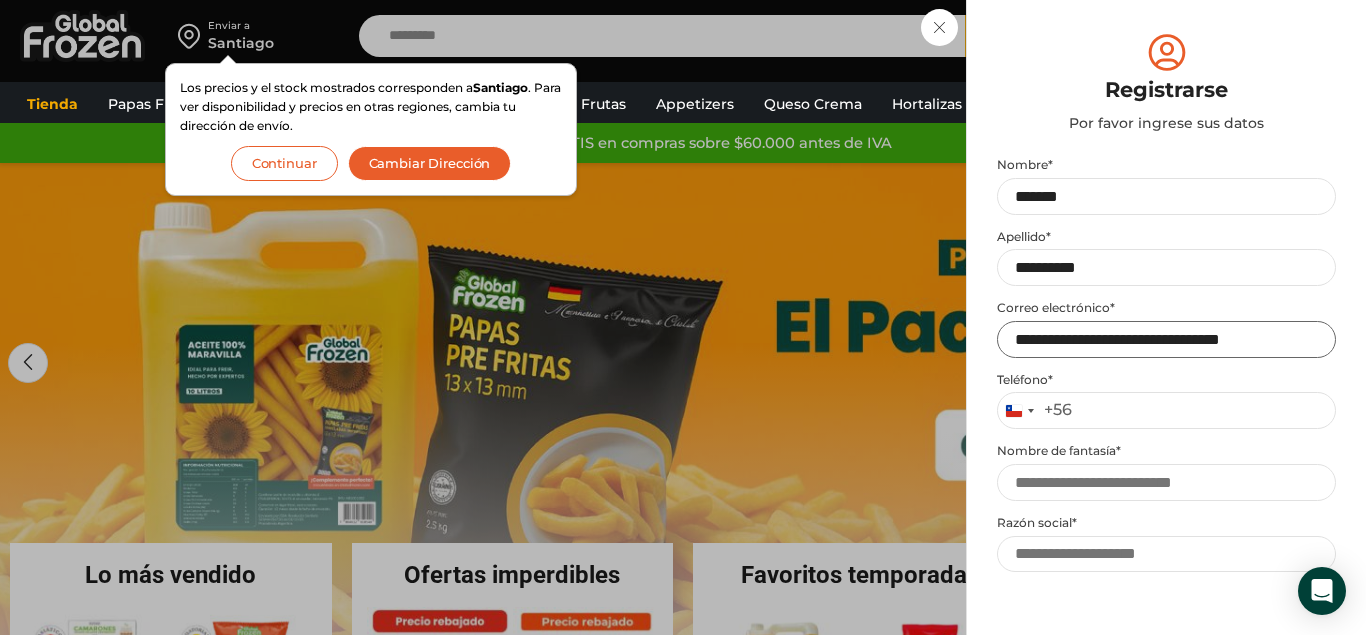 type on "**********" 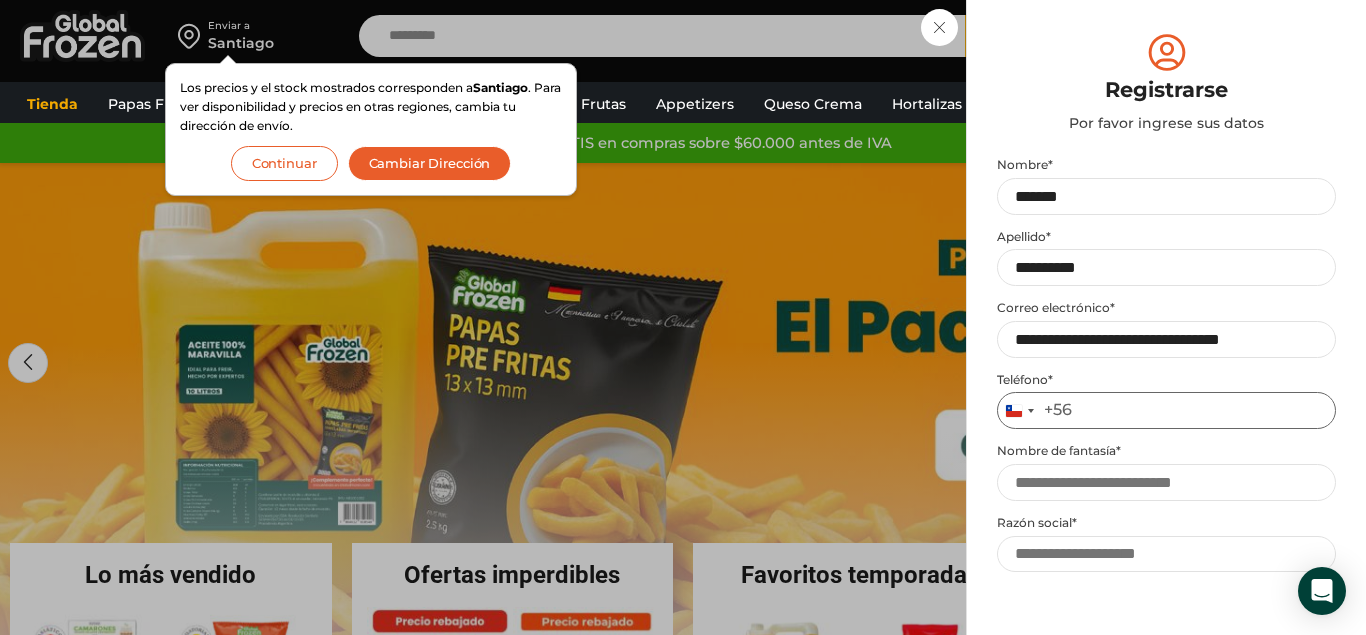 click on "Teléfono  *" at bounding box center (1166, 410) 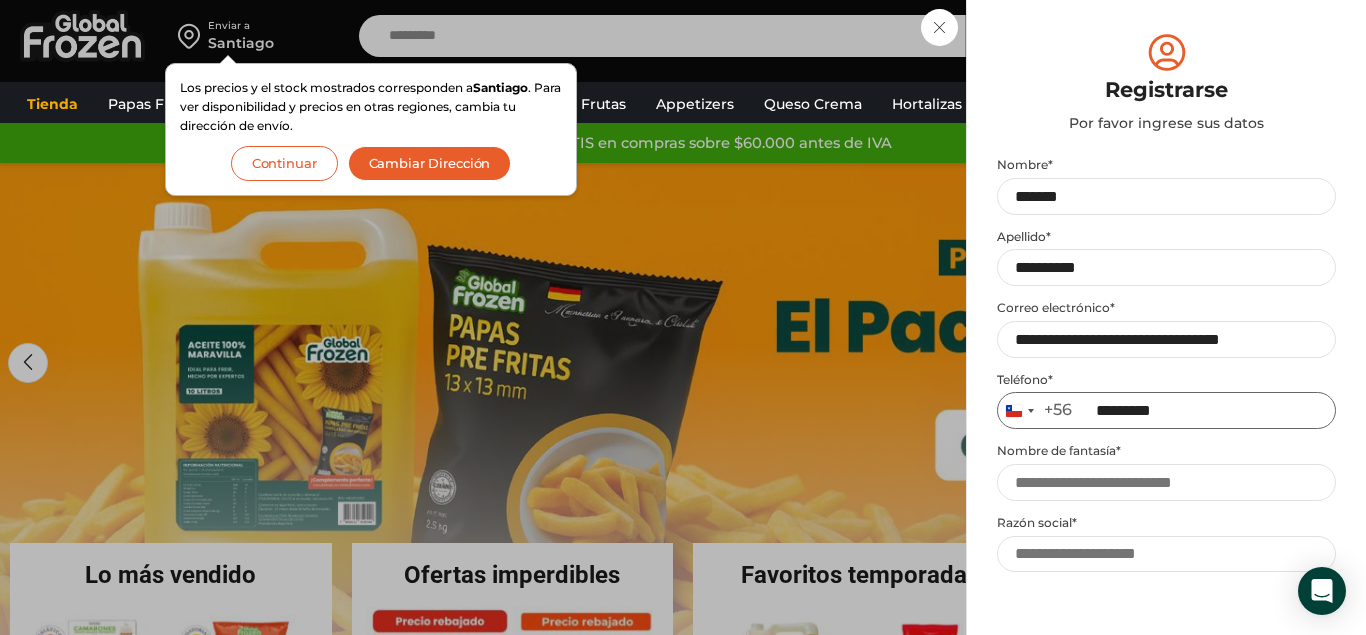 type on "*********" 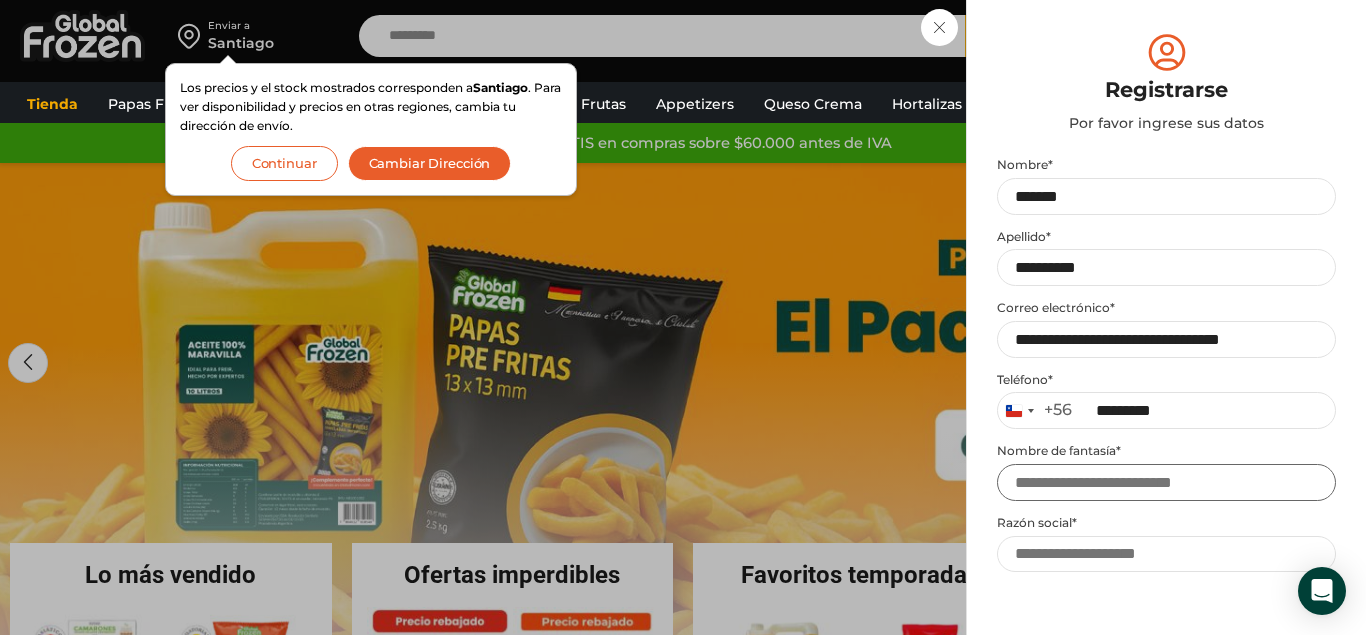 click on "Nombre de fantasía  *" at bounding box center [1166, 482] 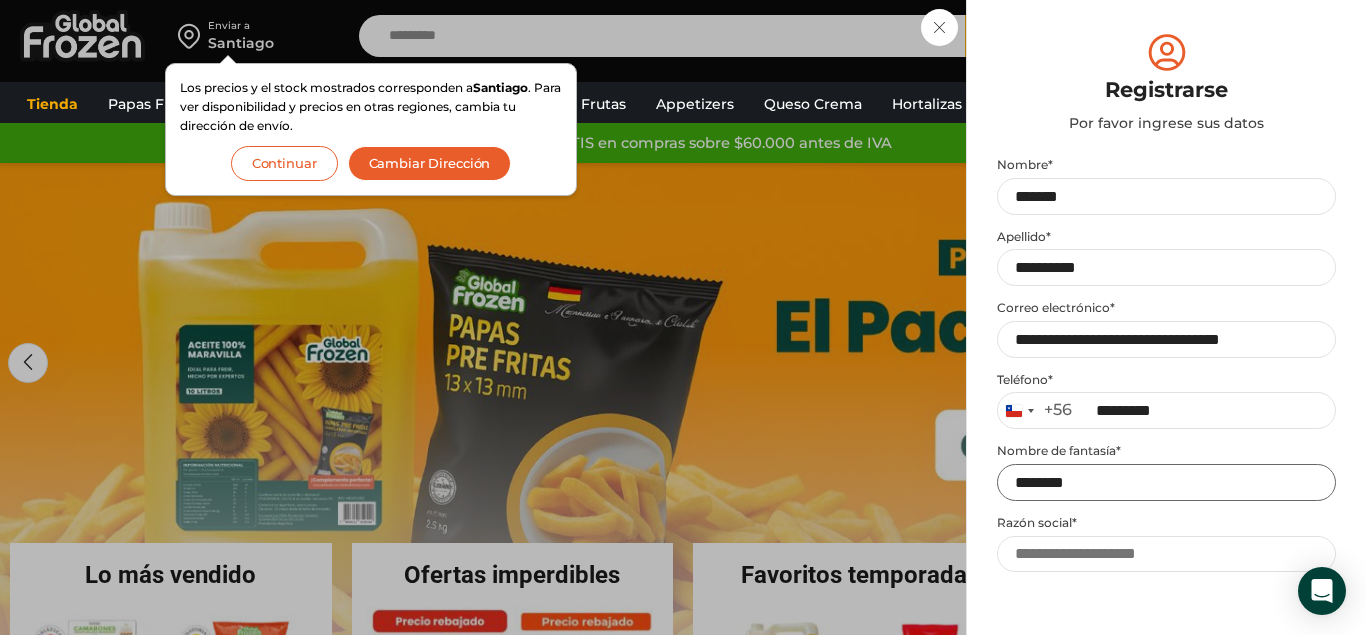 type on "********" 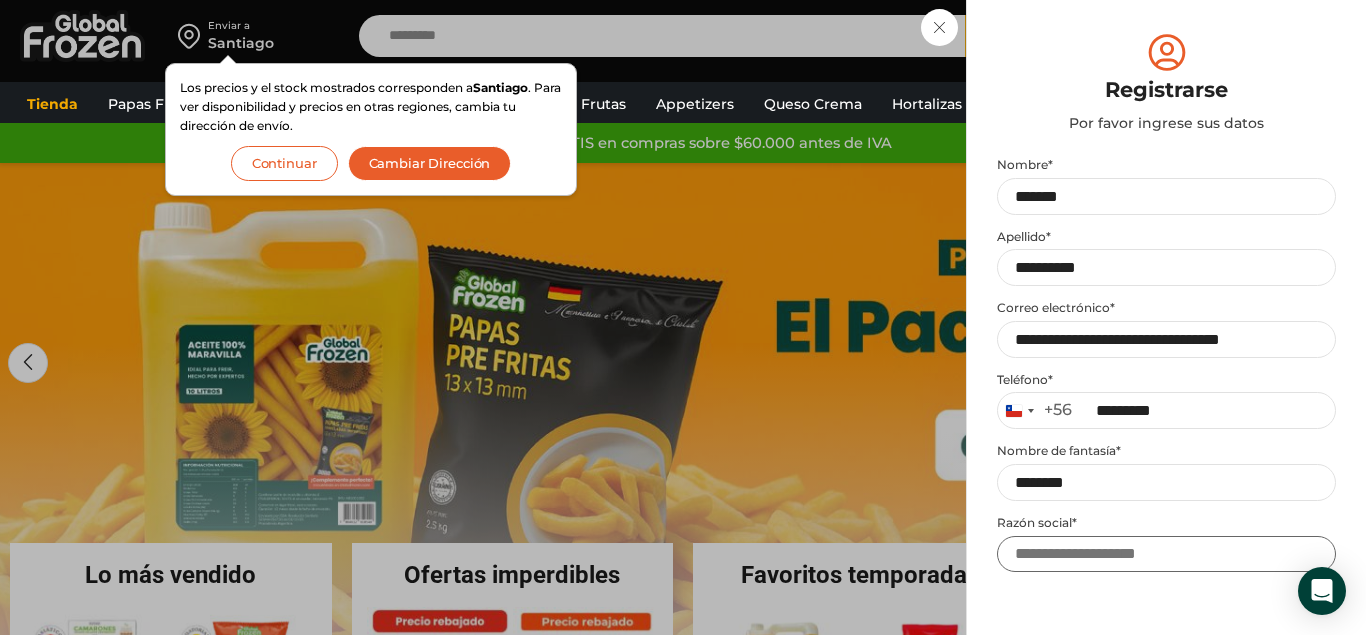 click on "Razón social  *" at bounding box center [1166, 554] 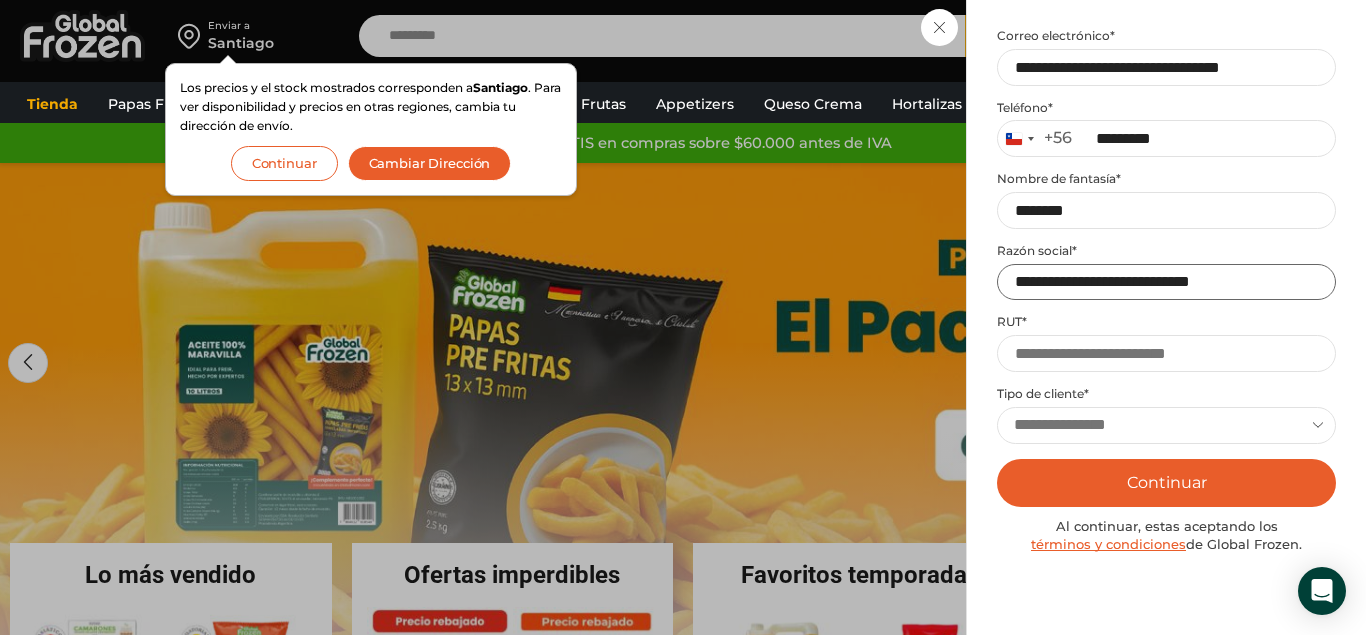 scroll, scrollTop: 278, scrollLeft: 0, axis: vertical 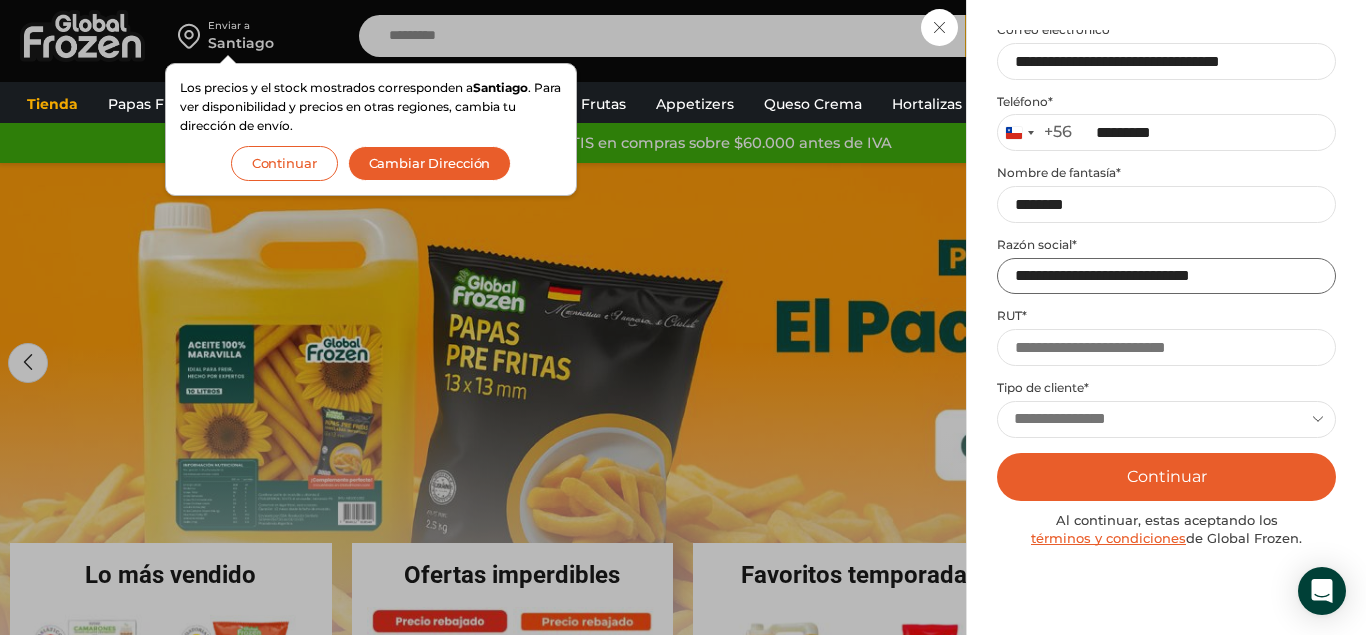 type on "**********" 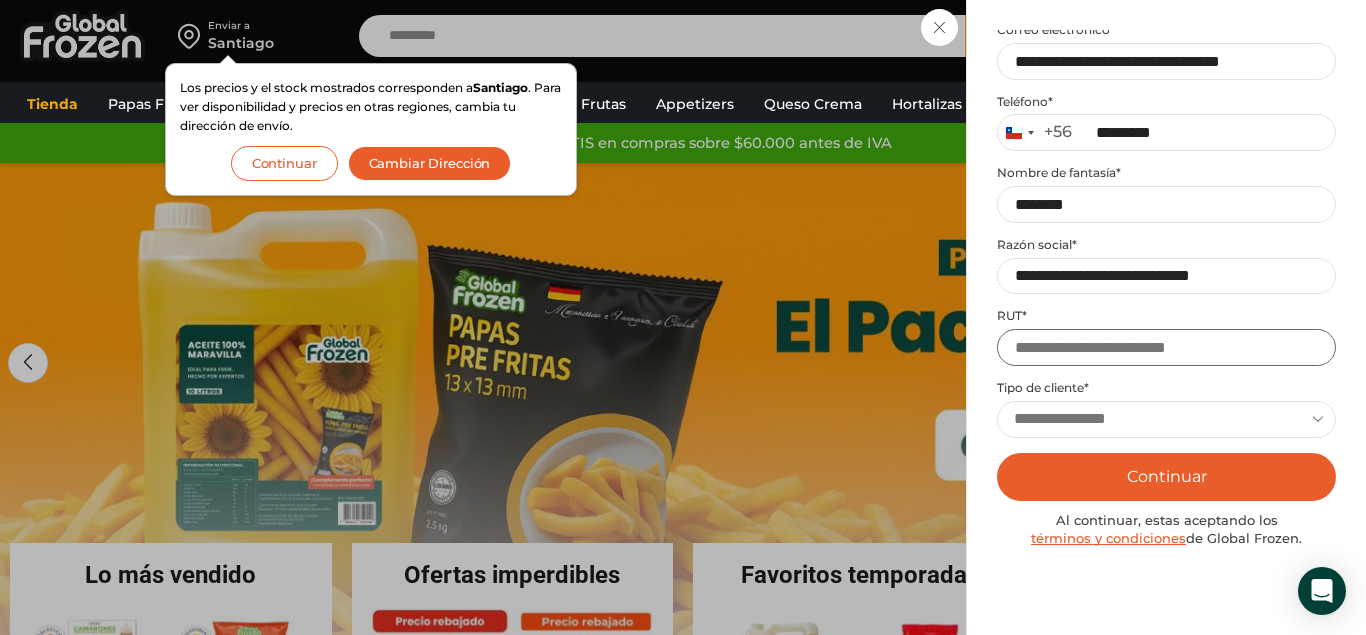 click on "RUT  *" at bounding box center [1166, 347] 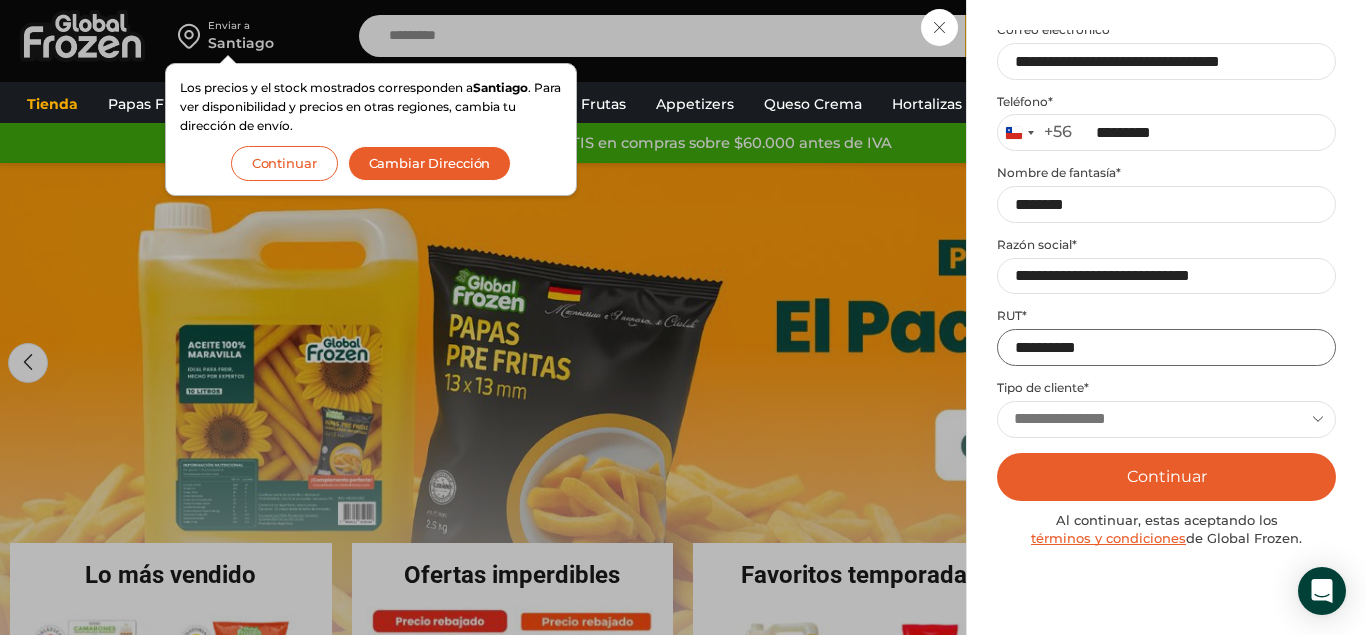 type on "**********" 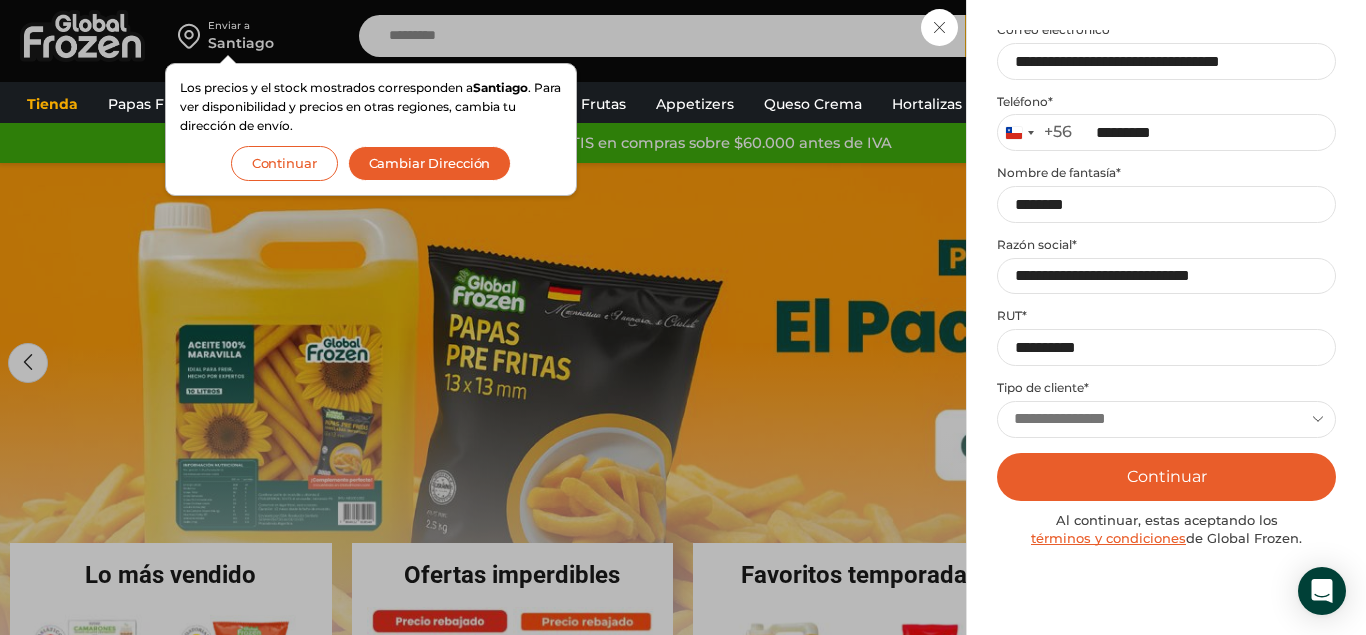 select on "**********" 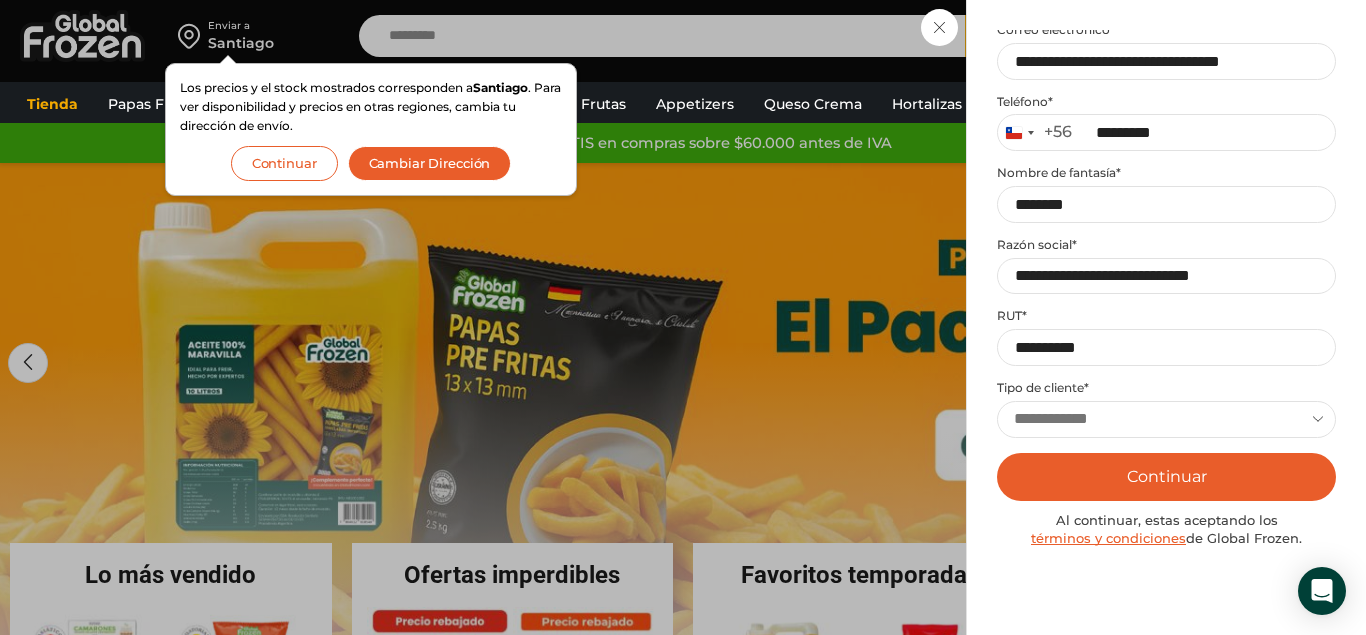 click on "**********" at bounding box center [0, 0] 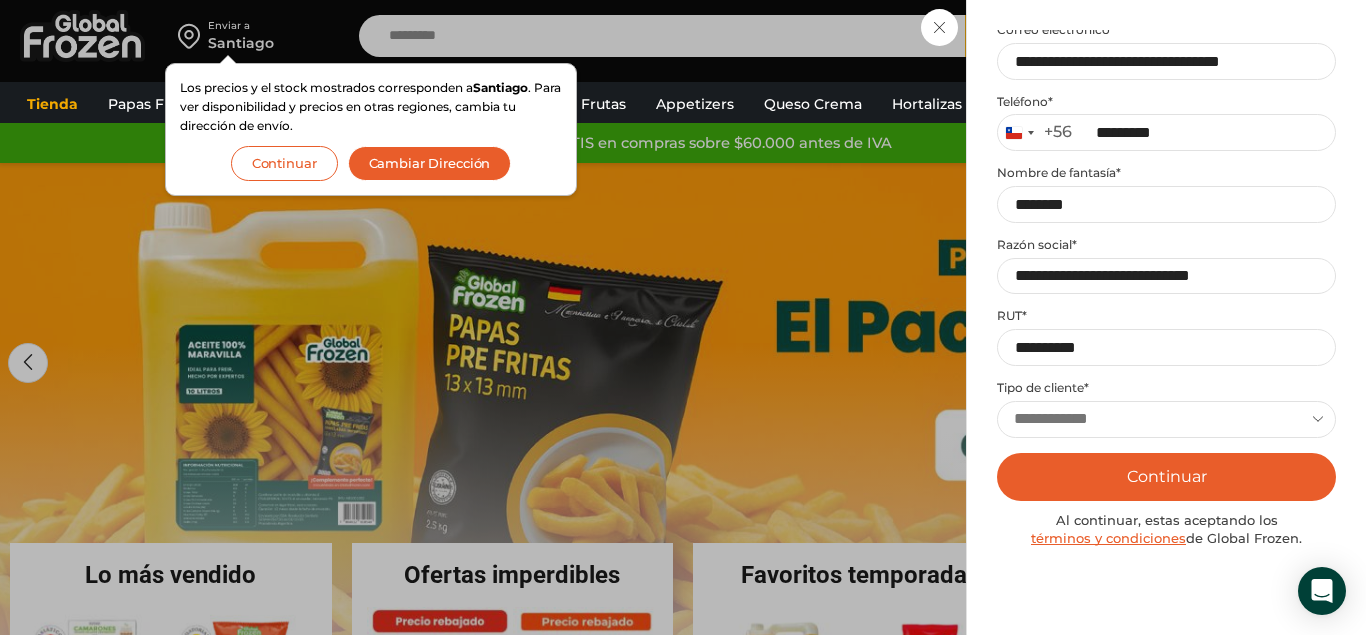 scroll, scrollTop: 347, scrollLeft: 0, axis: vertical 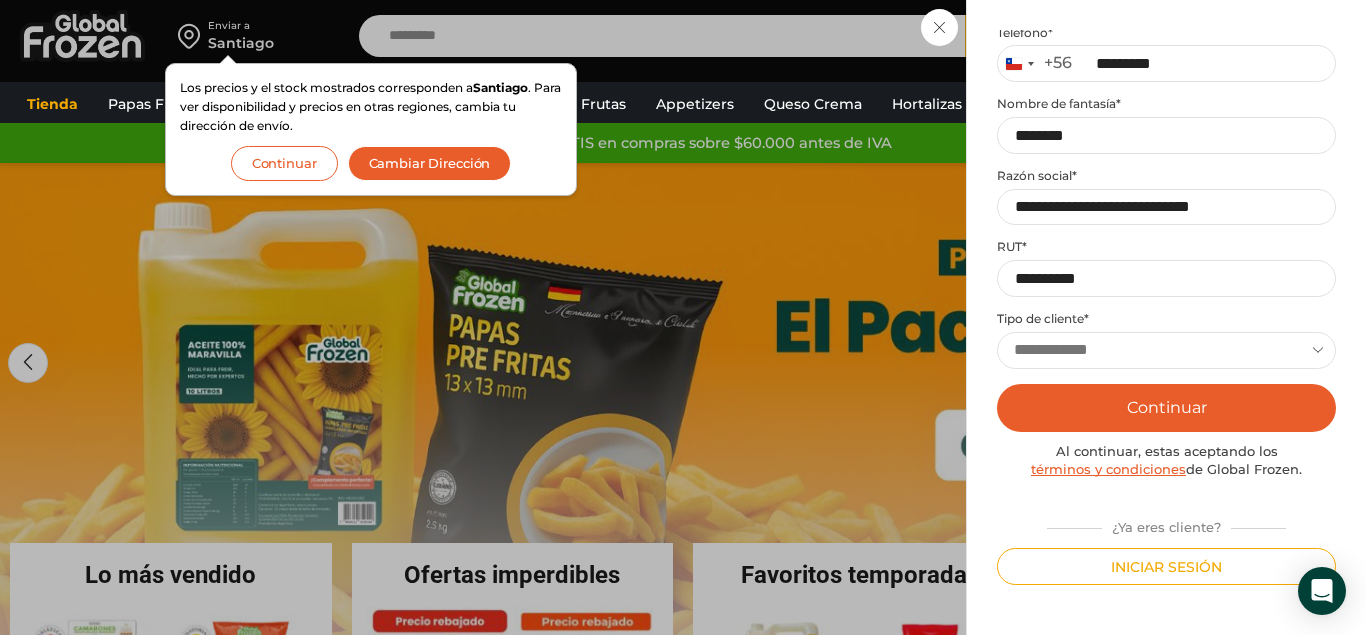 click on "Continuar" at bounding box center [1166, 408] 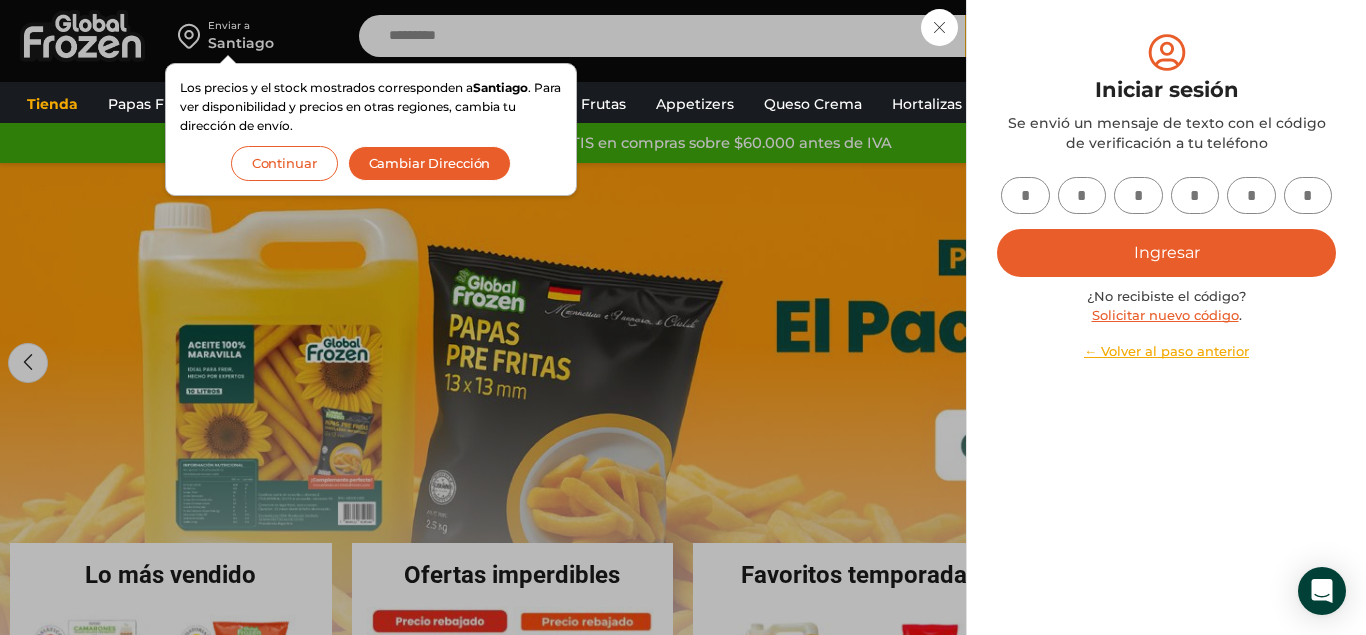 scroll, scrollTop: 0, scrollLeft: 0, axis: both 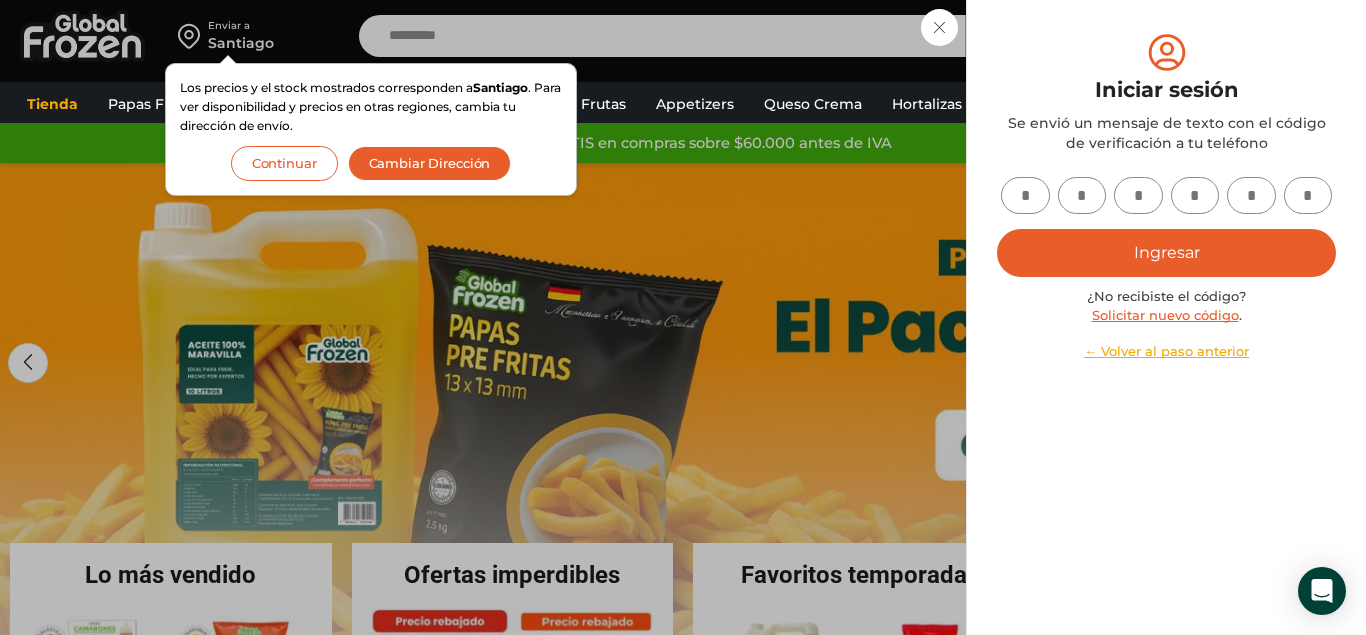 click at bounding box center [1025, 195] 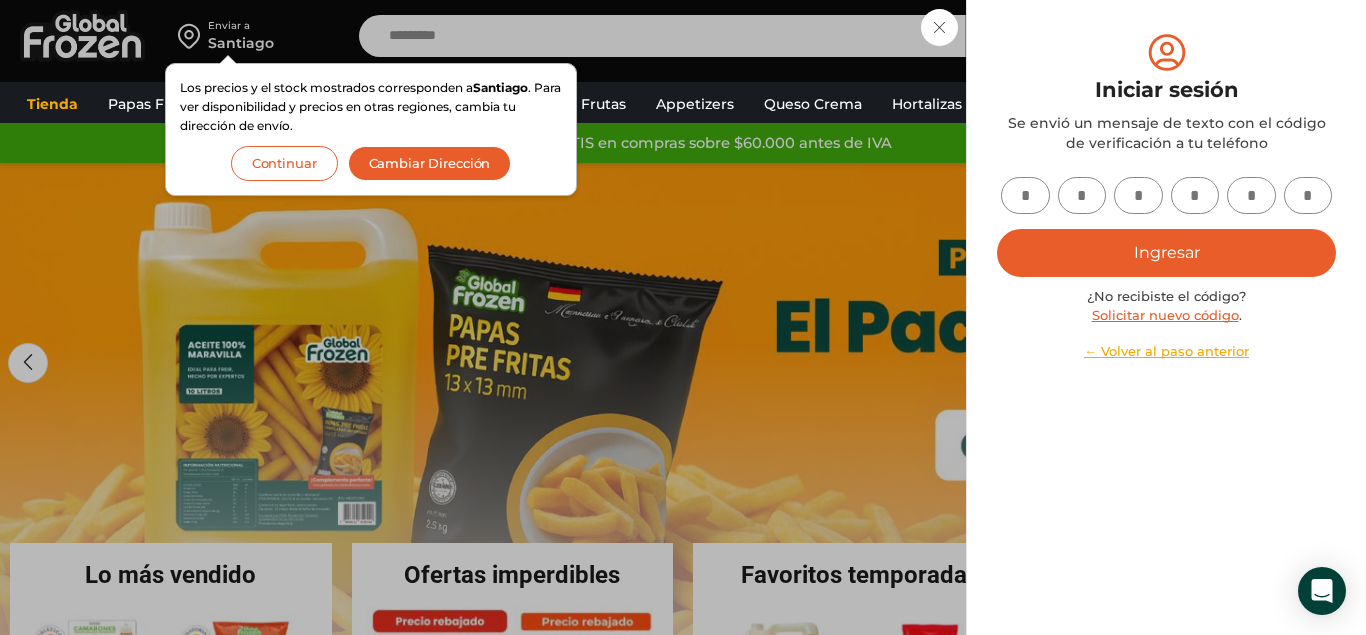 type on "*" 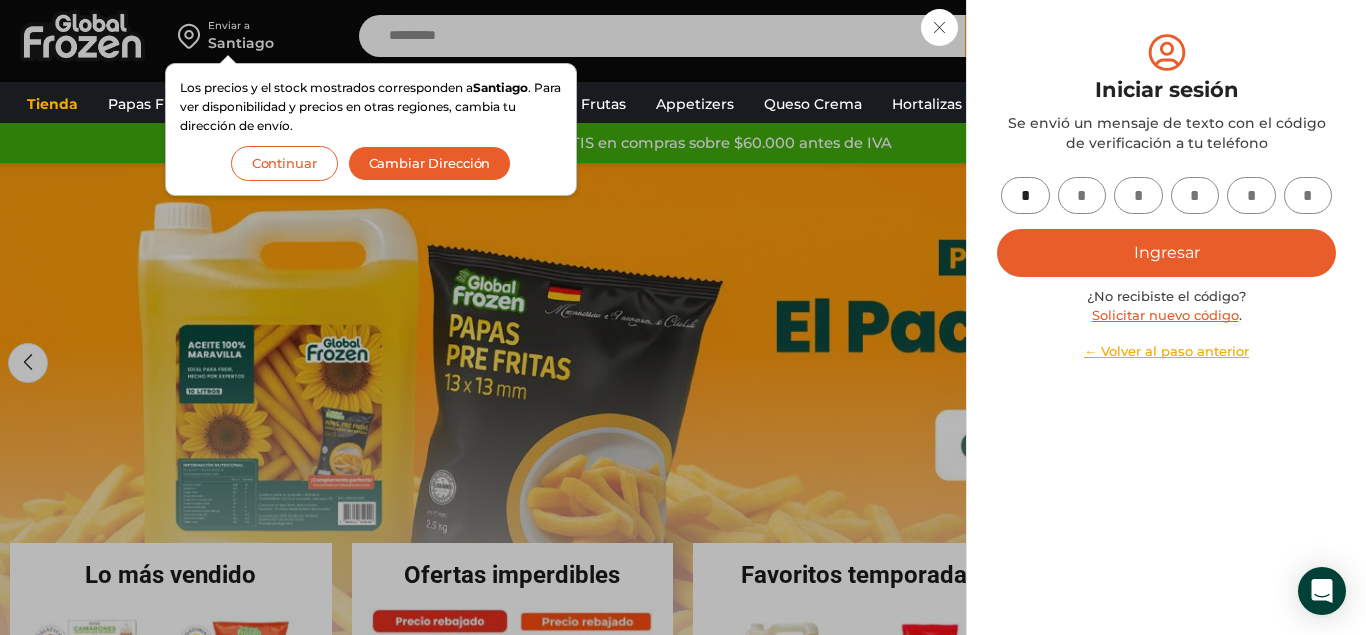 type on "*" 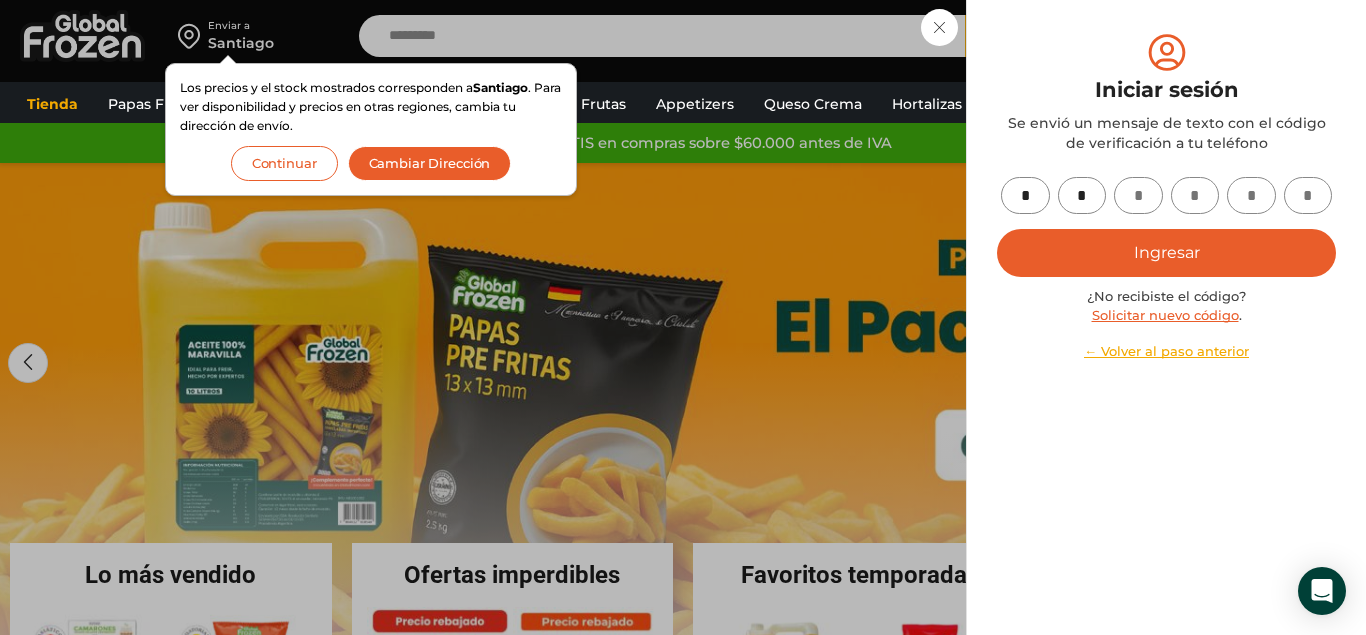 type on "*" 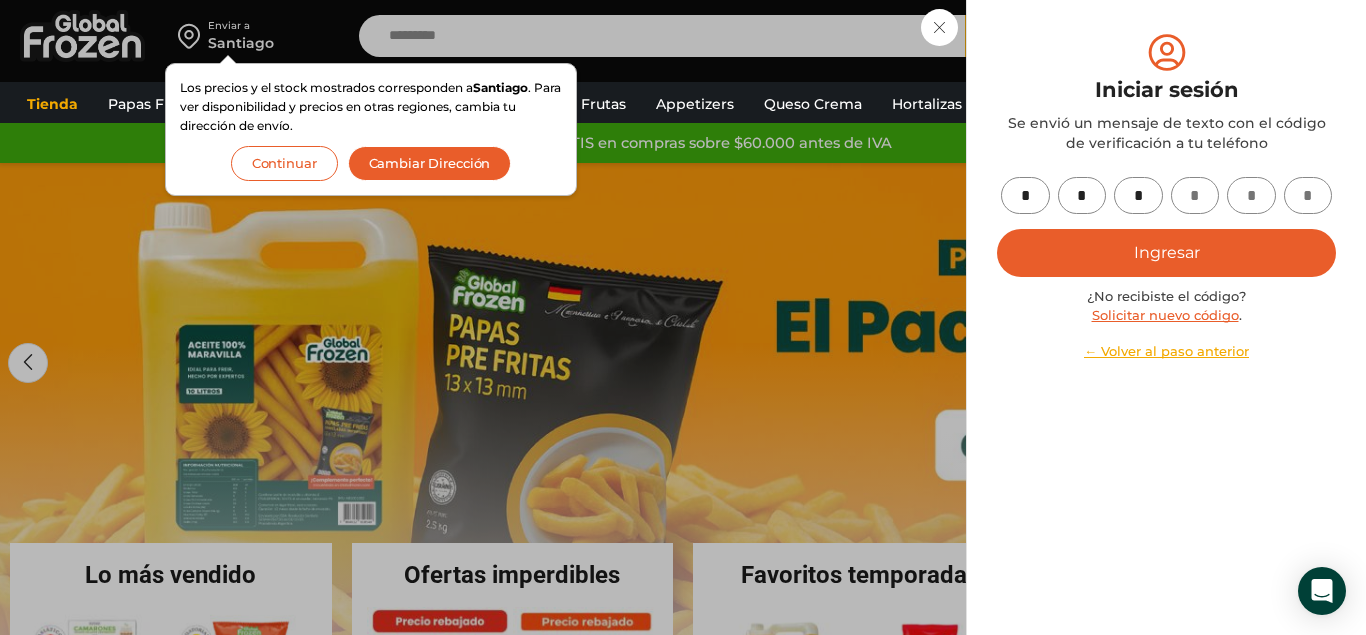 type on "*" 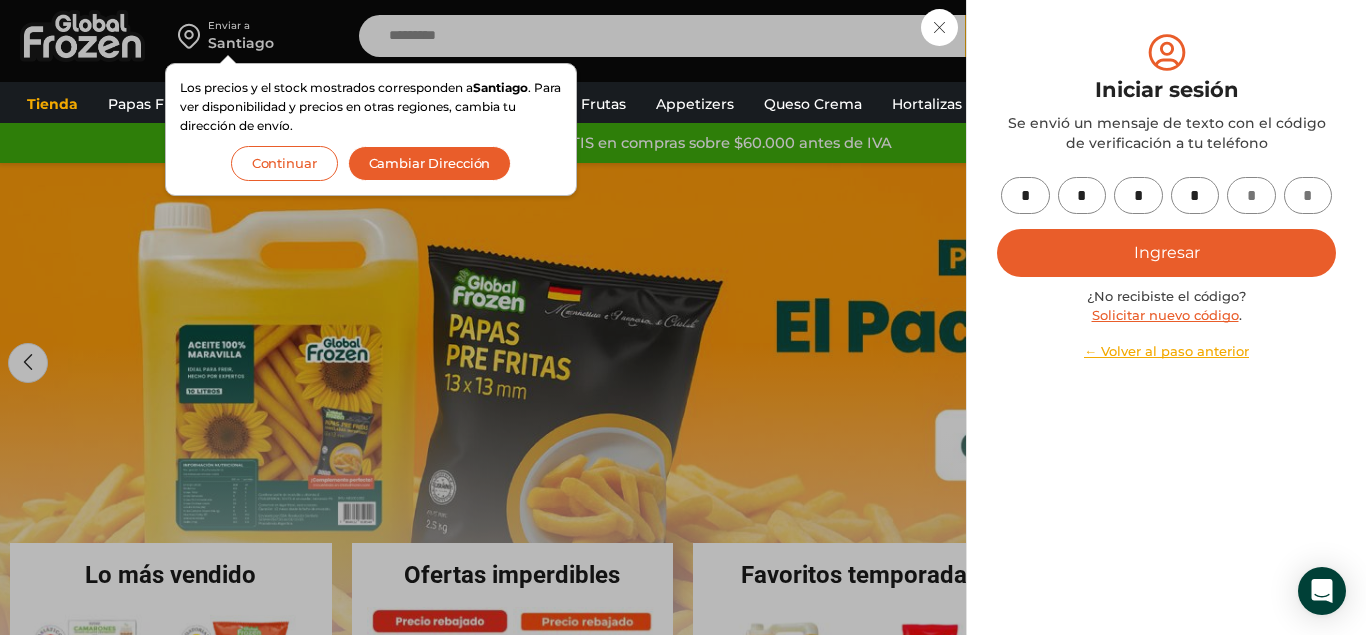 type on "*" 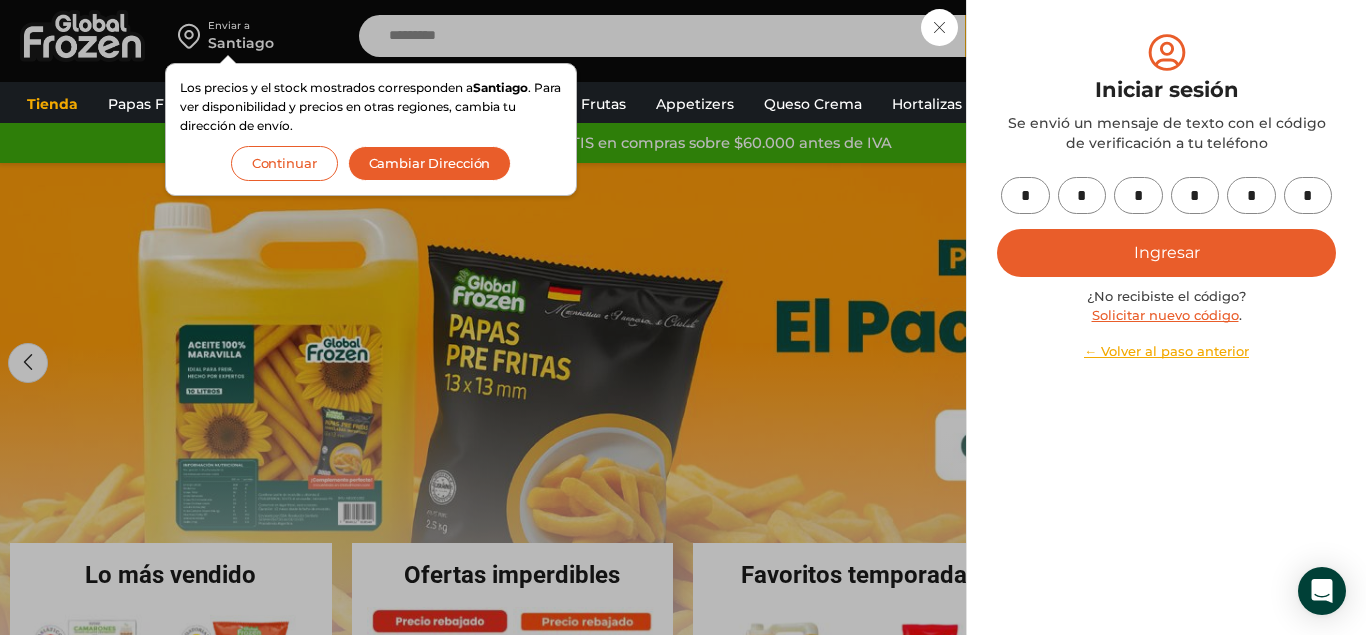 type on "*" 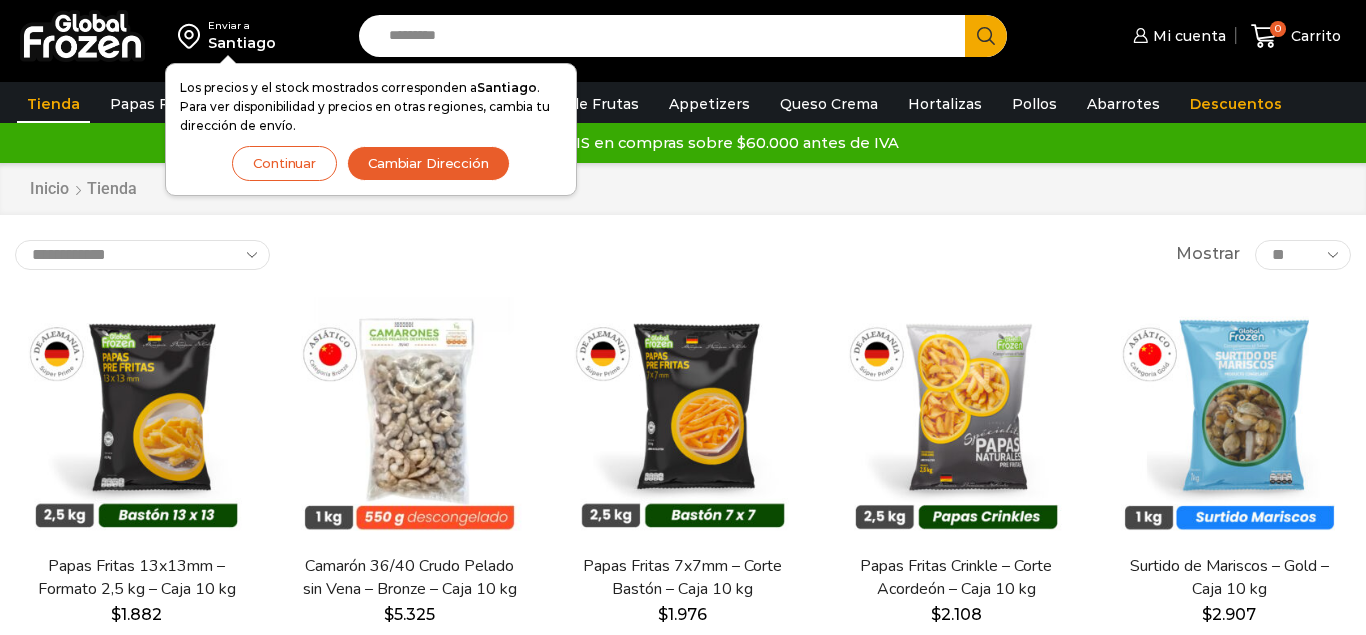 scroll, scrollTop: 0, scrollLeft: 0, axis: both 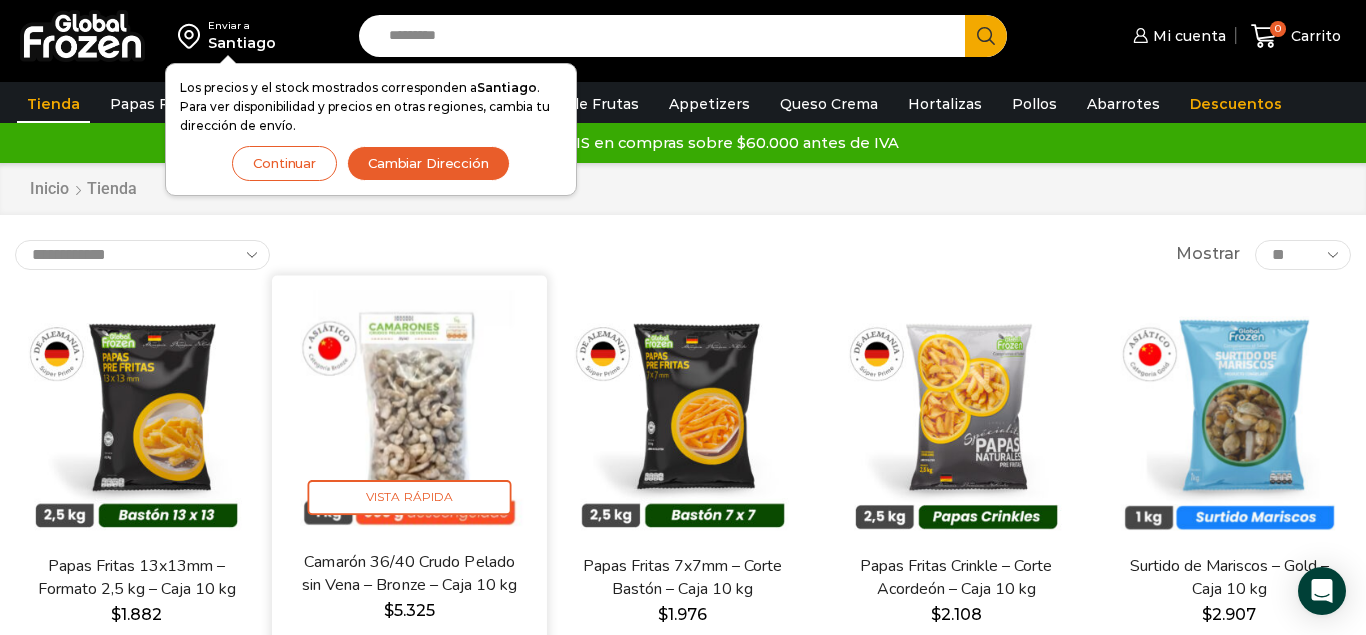 click at bounding box center [409, 412] 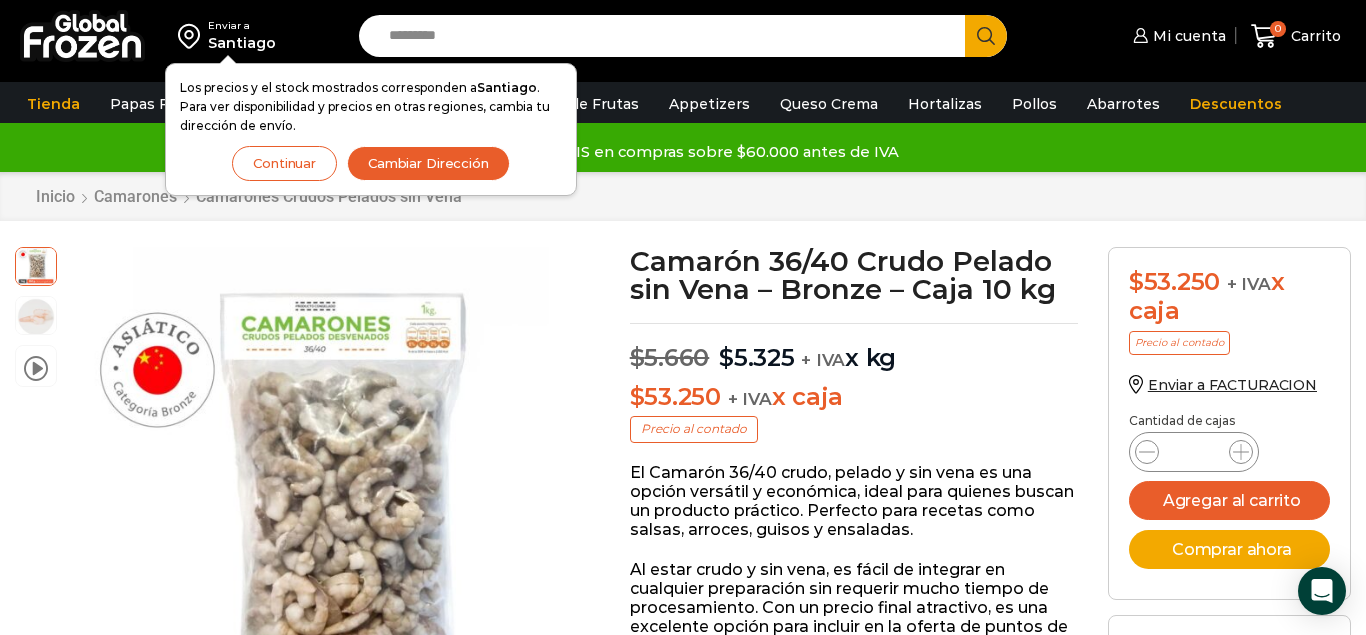 scroll, scrollTop: 1, scrollLeft: 0, axis: vertical 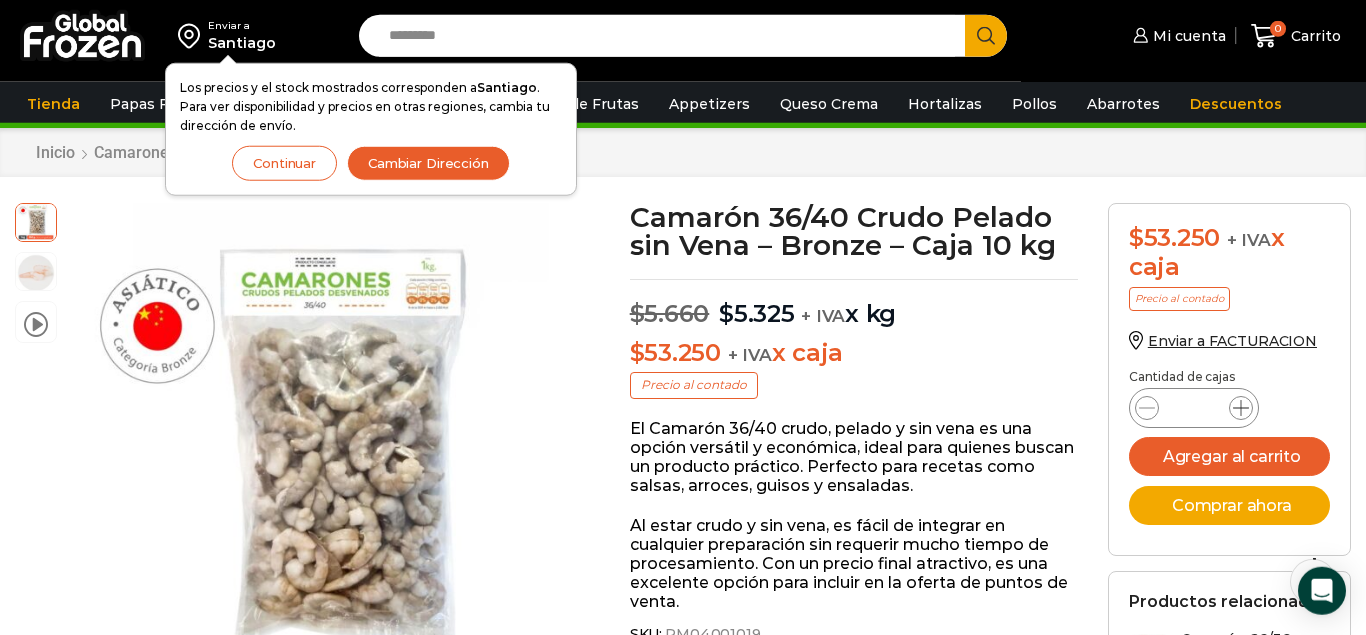 click 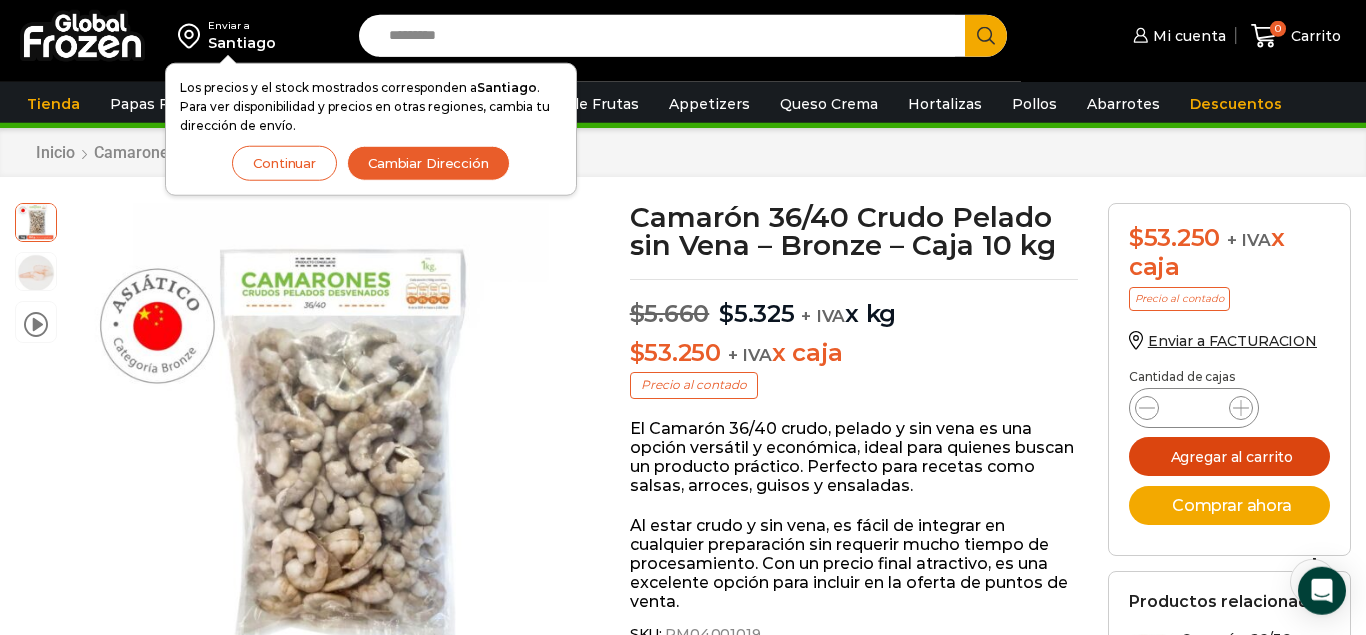 click on "Agregar al carrito" at bounding box center (1229, 456) 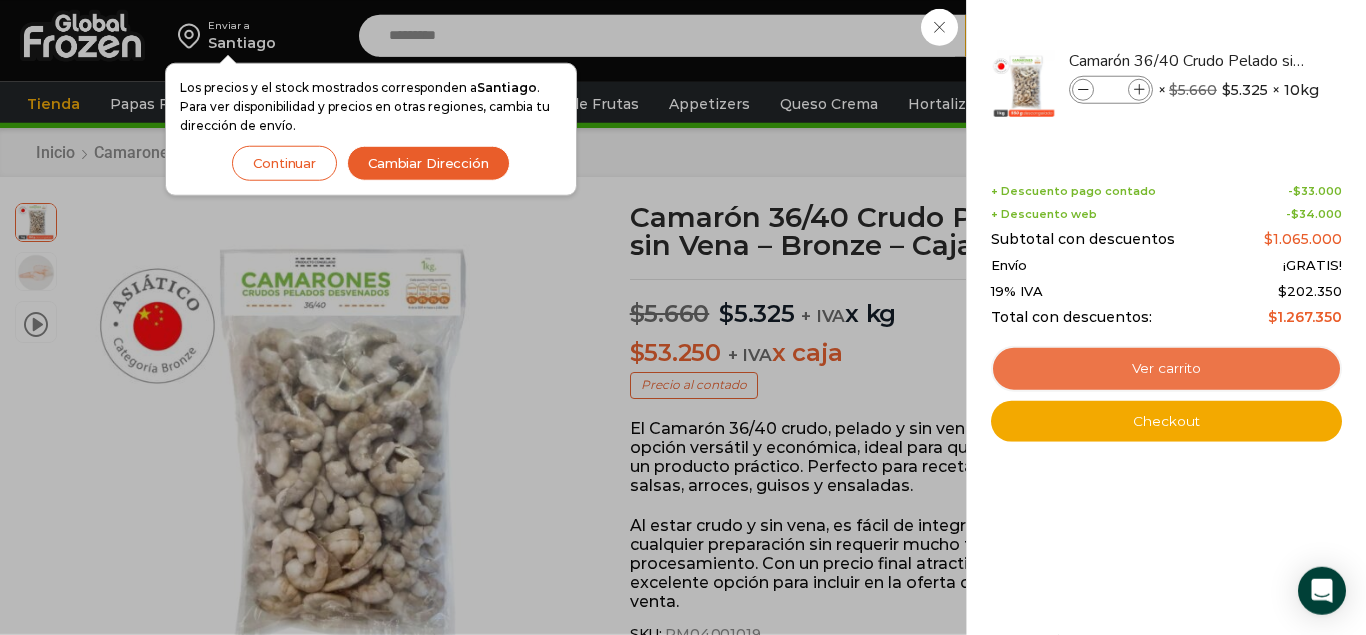 click on "Ver carrito" at bounding box center [1166, 369] 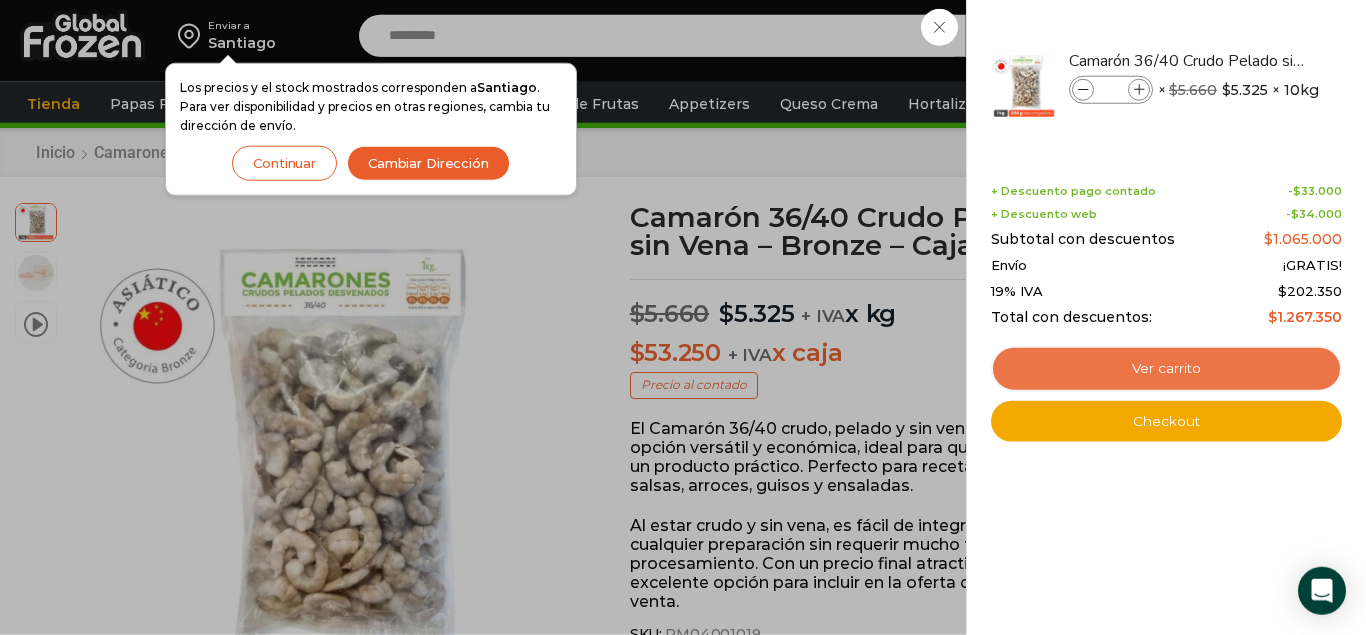 click on "Ver carrito" at bounding box center (1166, 369) 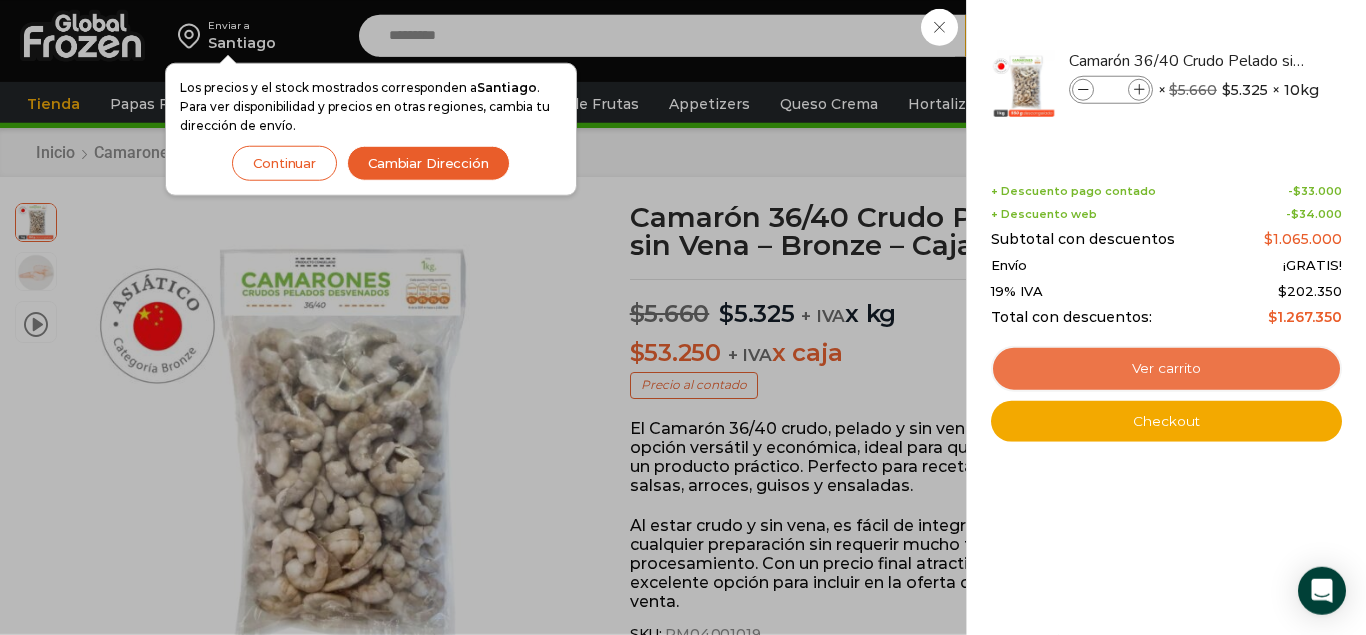 click on "Ver carrito" at bounding box center (1166, 369) 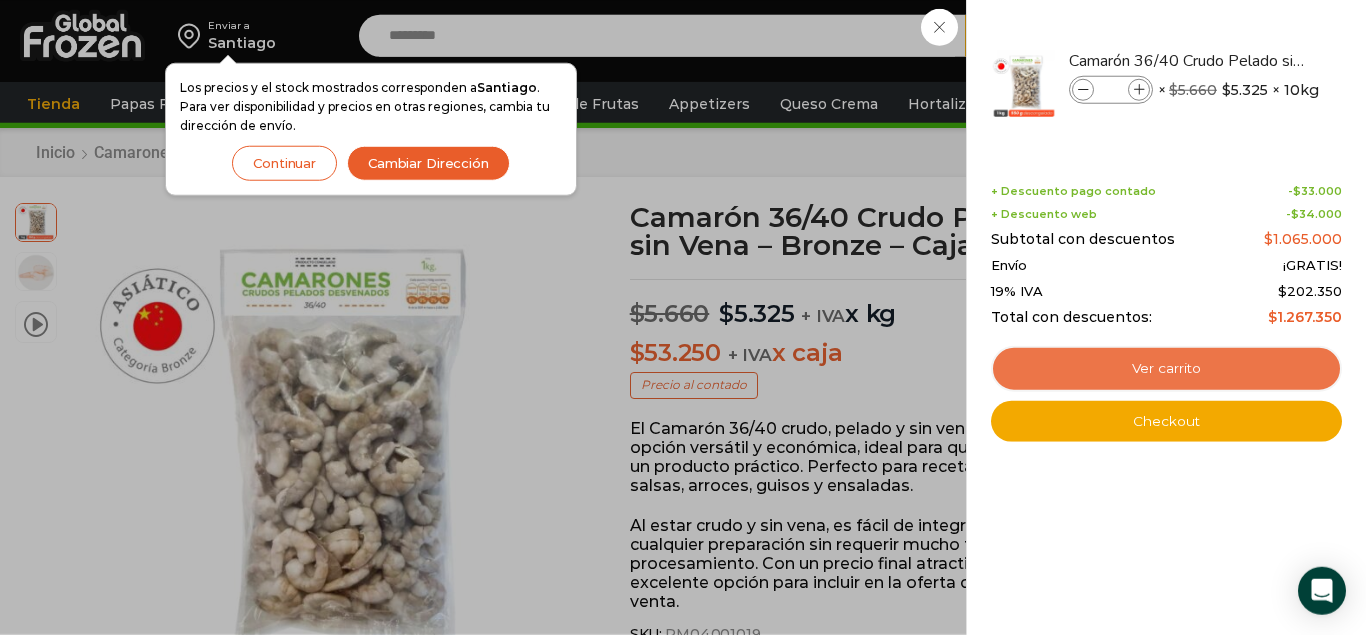 click on "Ver carrito" at bounding box center (1166, 369) 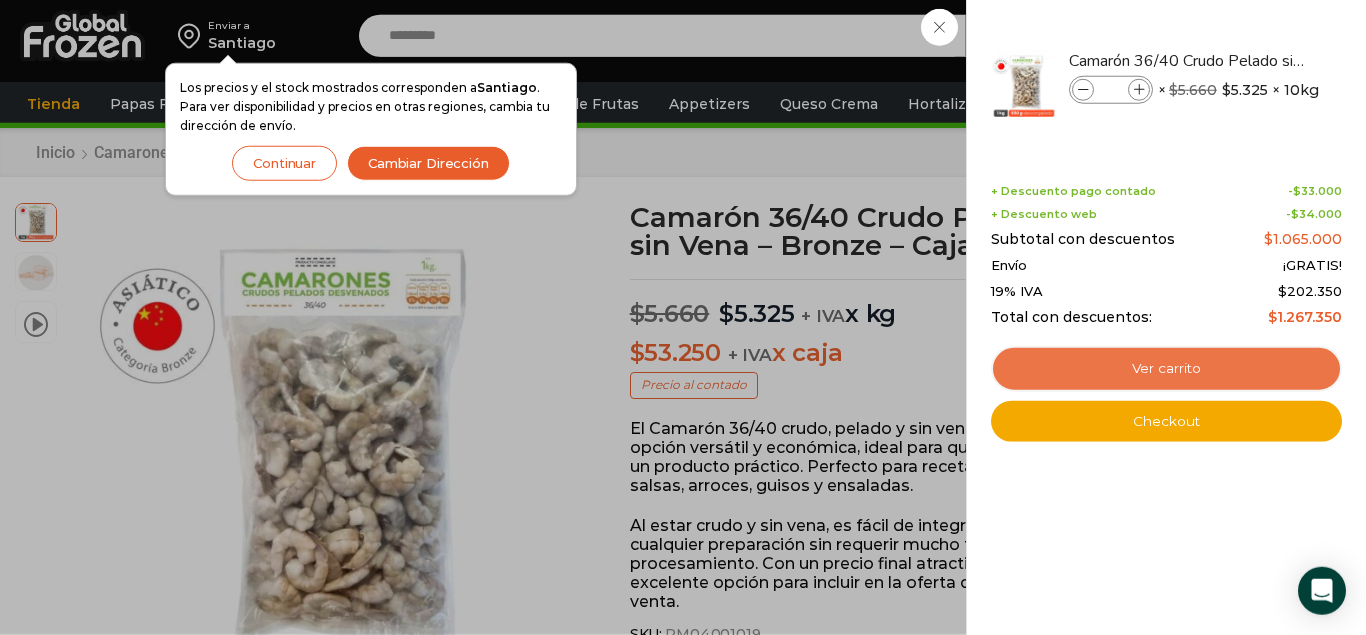 click on "Ver carrito" at bounding box center (1166, 369) 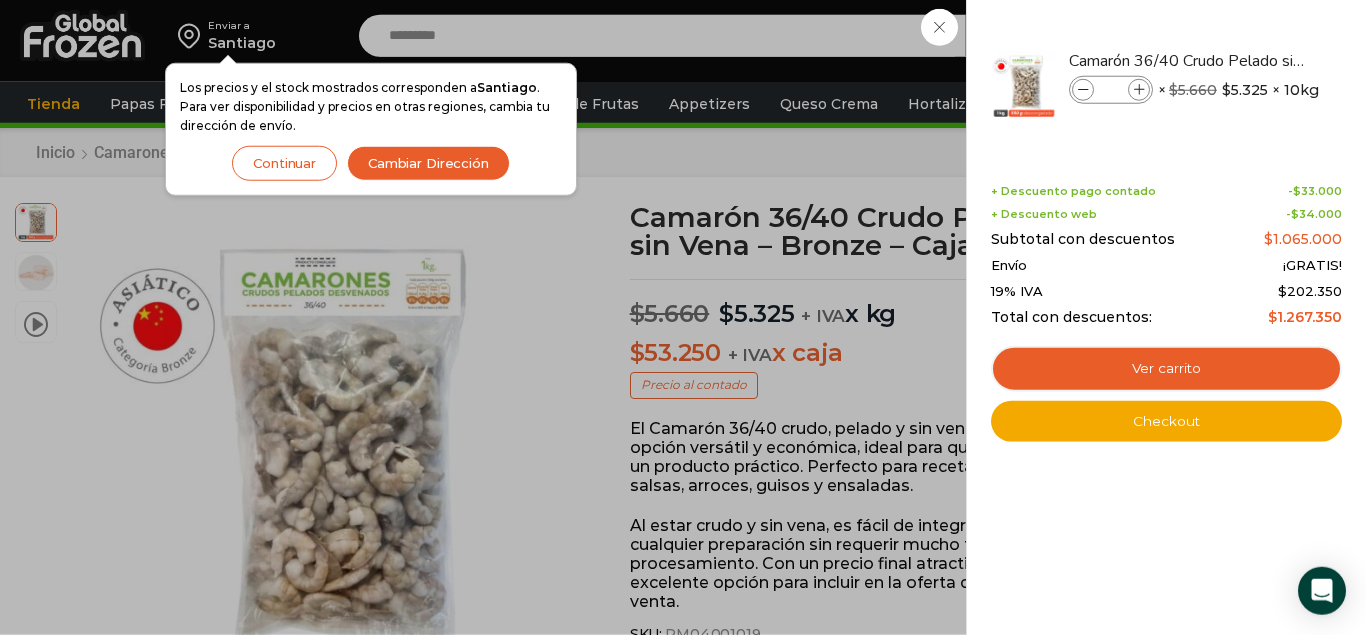 click on "Continuar" at bounding box center (284, 163) 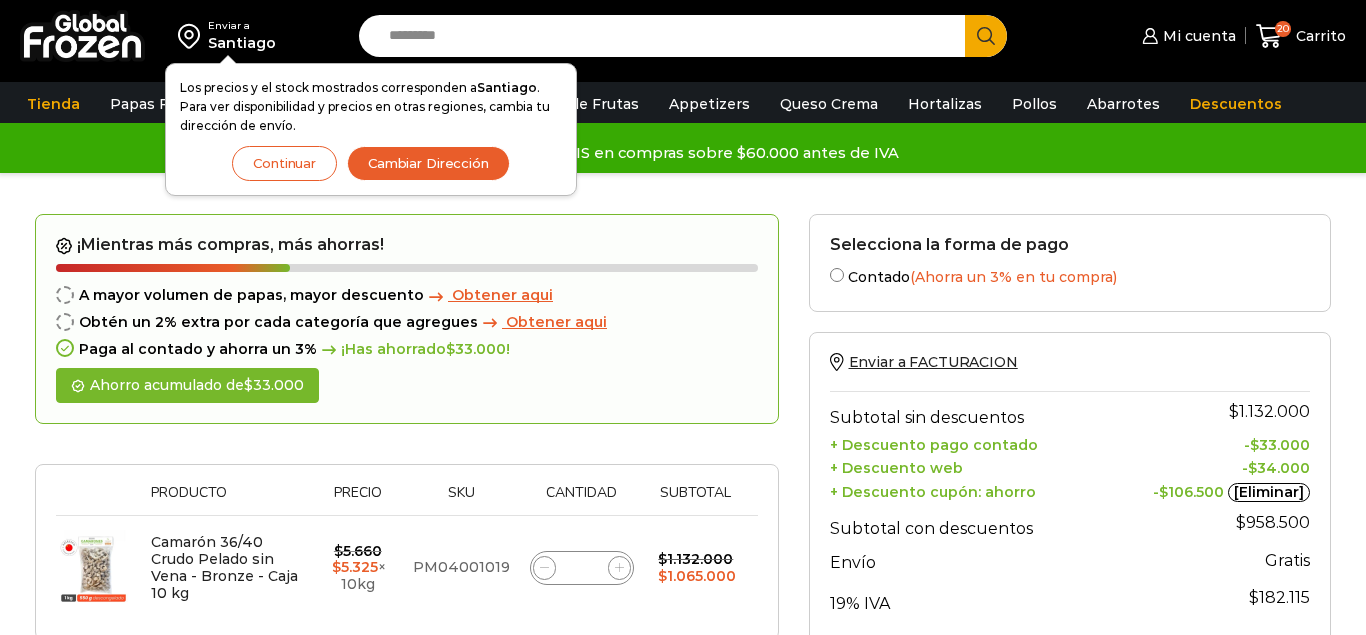 scroll, scrollTop: 292, scrollLeft: 0, axis: vertical 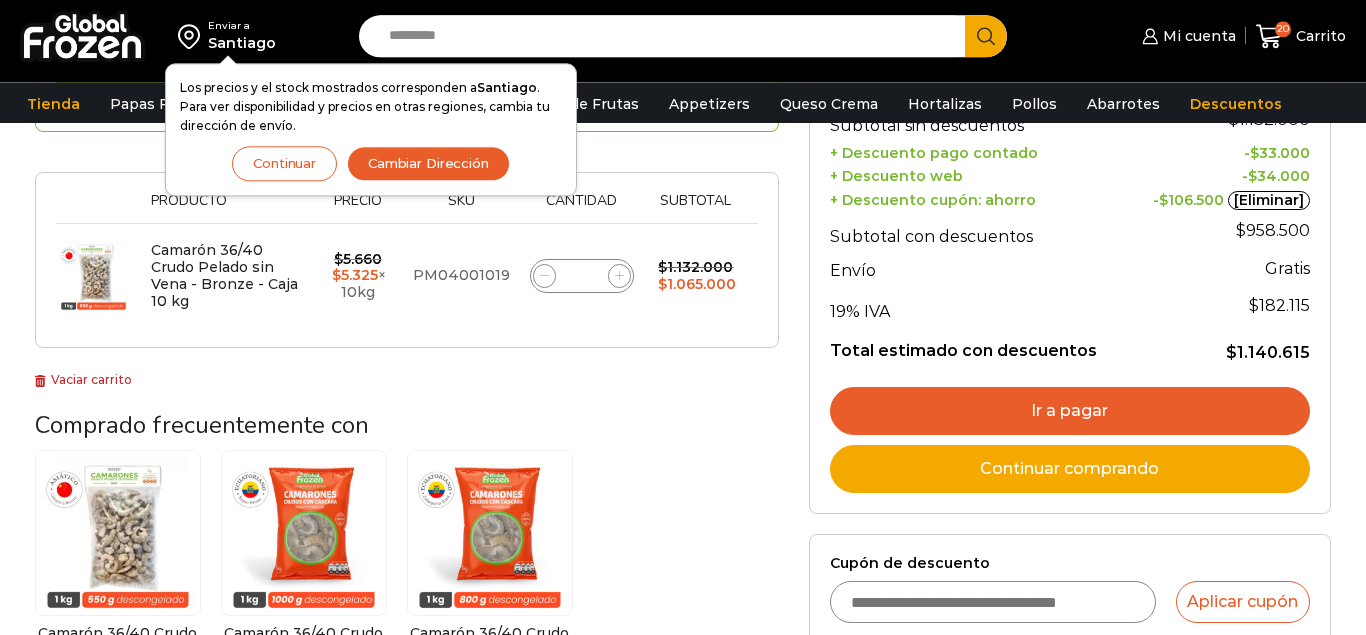 click on "Enviar a
[CITY]
Los precios y el stock mostrados corresponden a  [CITY] . Para ver disponibilidad y precios en otras regiones, cambia tu dirección de envío.
Continuar Cambiar Dirección
Search input
Search" at bounding box center [683, 273] 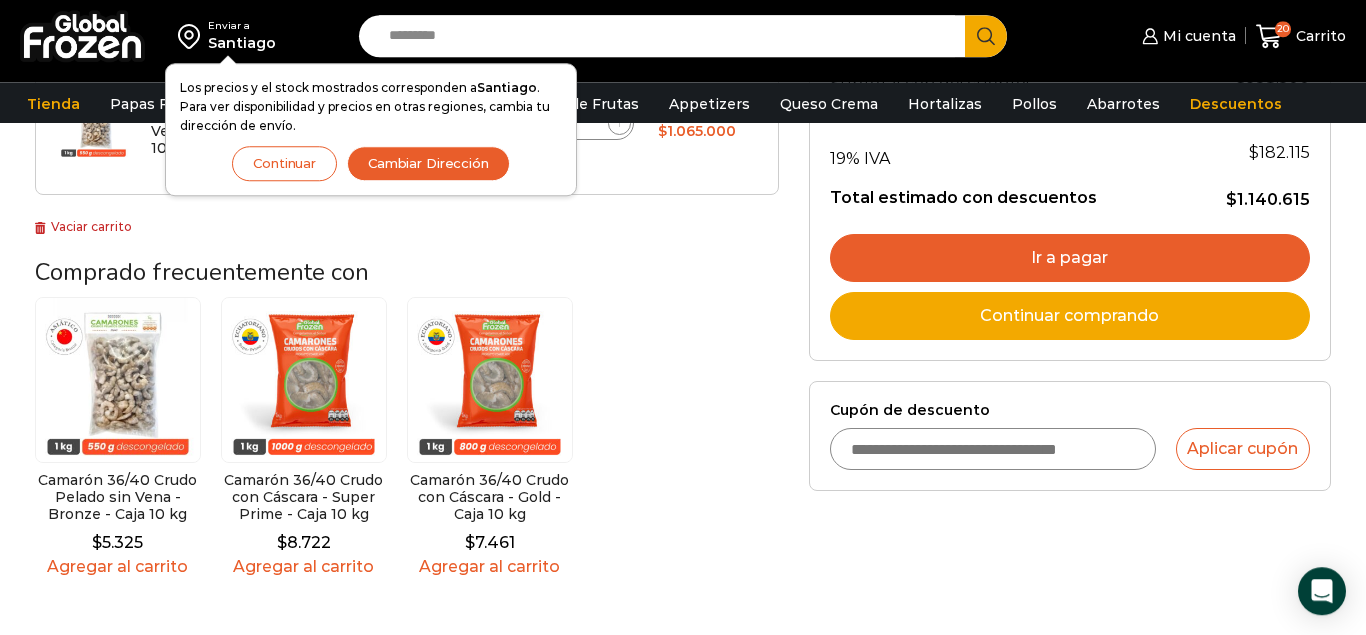 click on "Cupón de descuento" at bounding box center (993, 449) 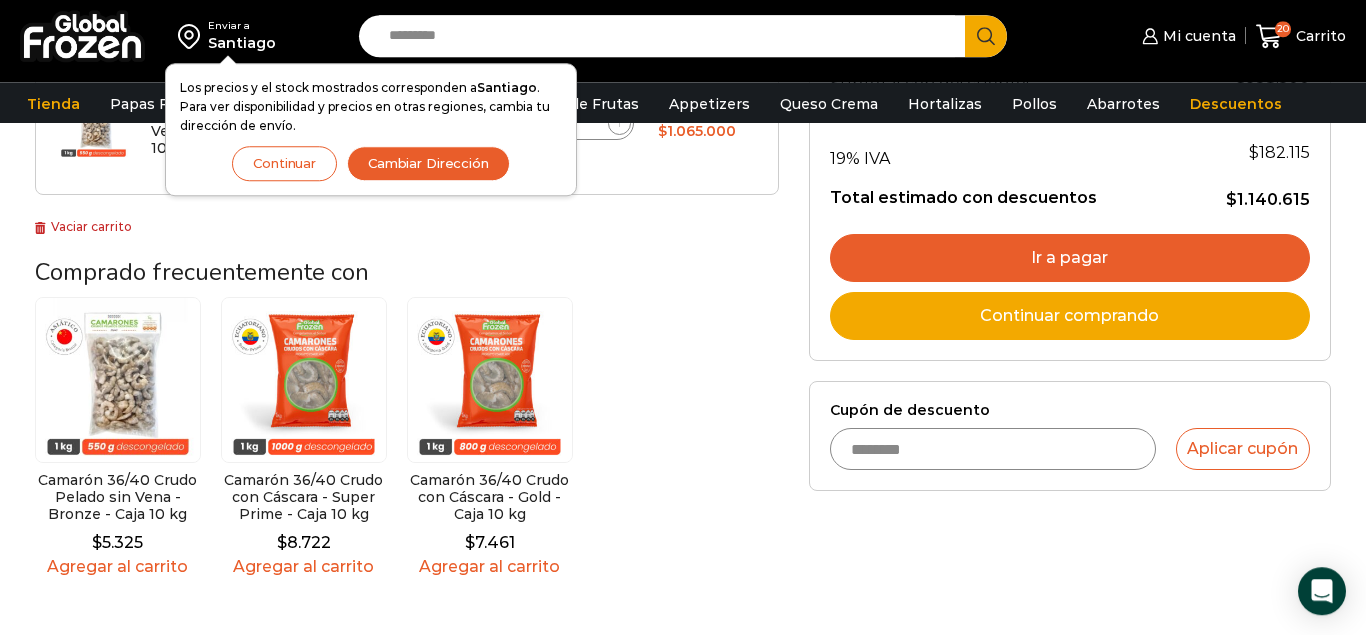 click on "********" at bounding box center (993, 449) 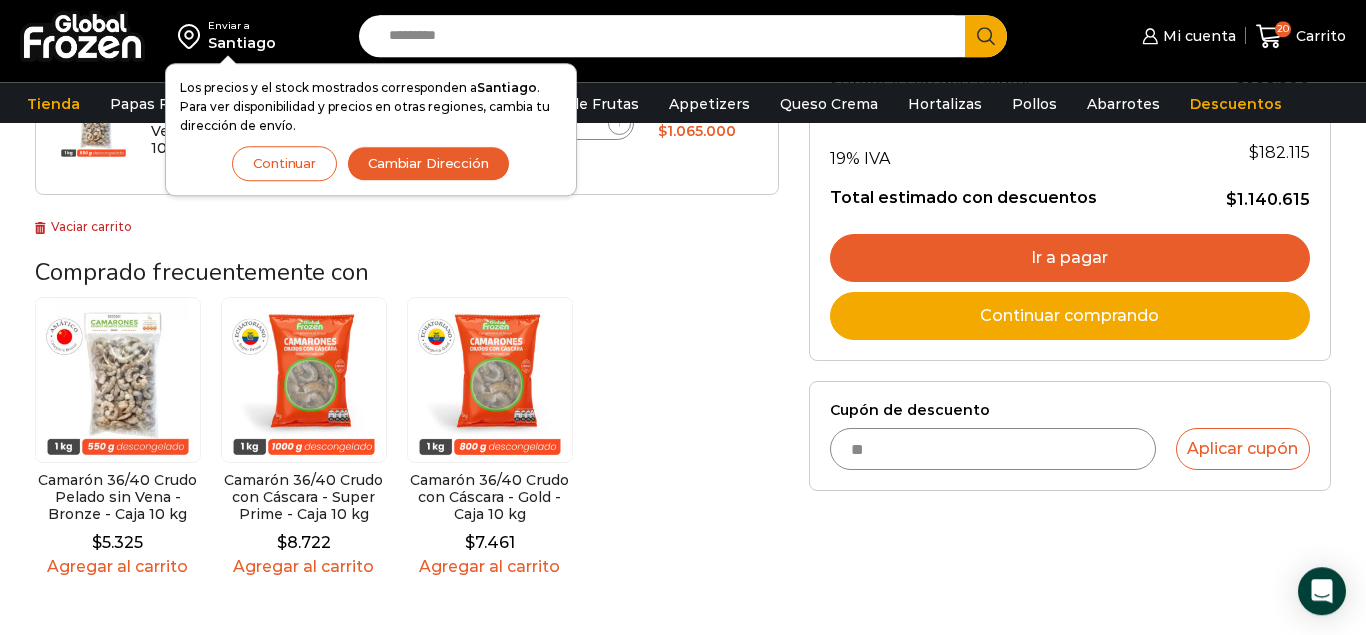 type on "*" 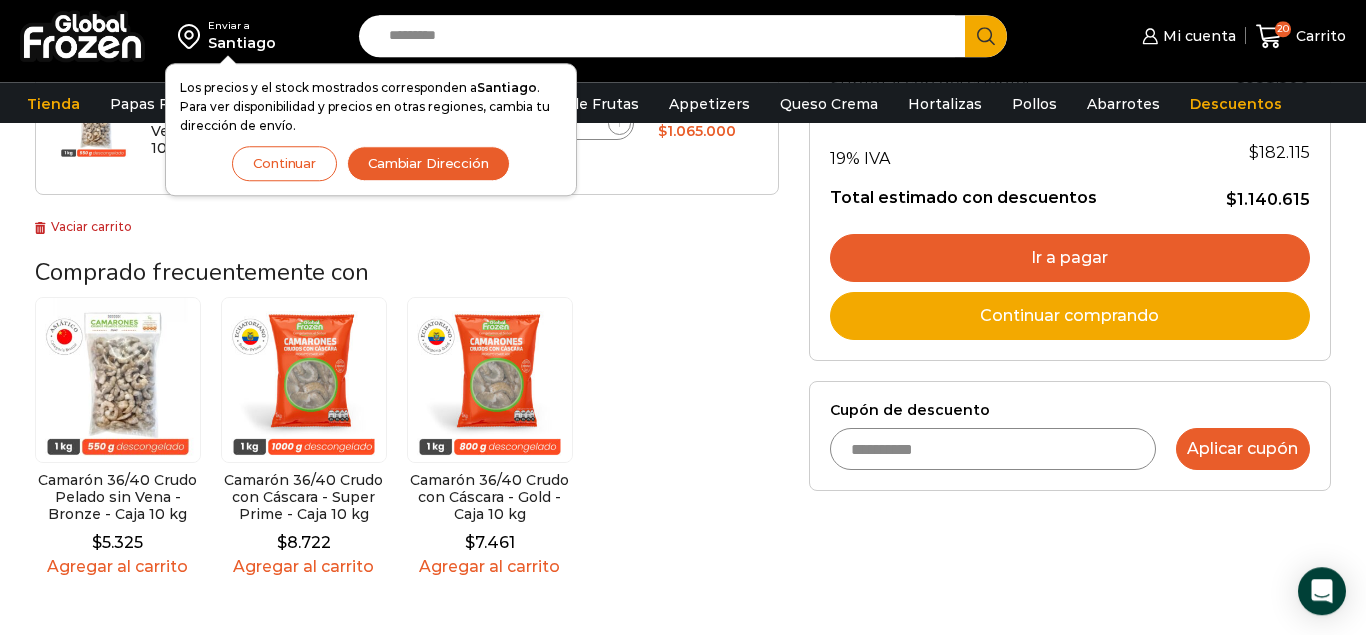 type on "**********" 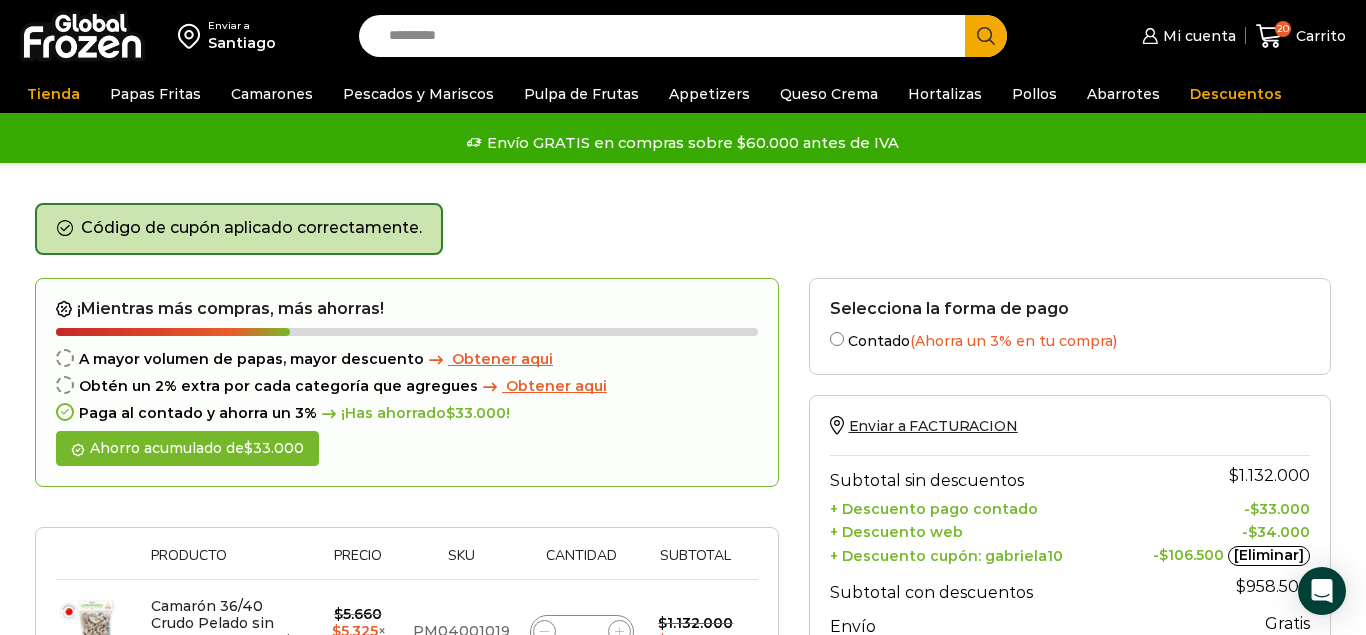 scroll, scrollTop: 0, scrollLeft: 0, axis: both 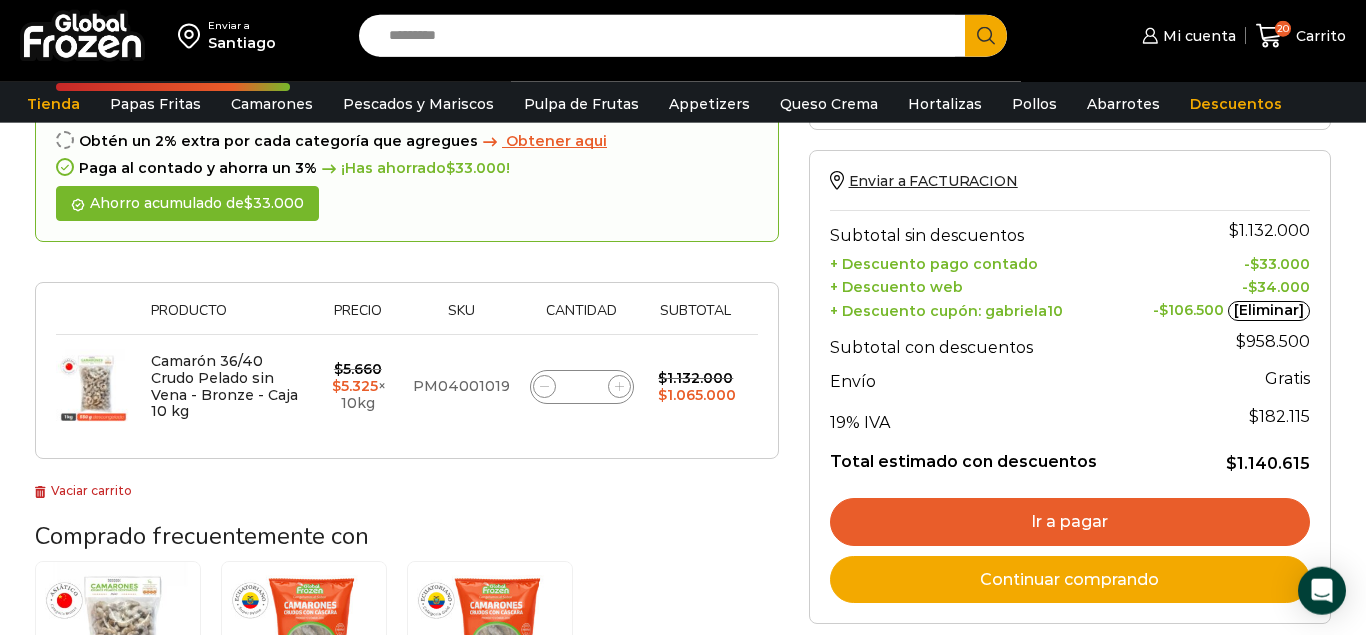 click on "Continuar comprando" at bounding box center (1070, 580) 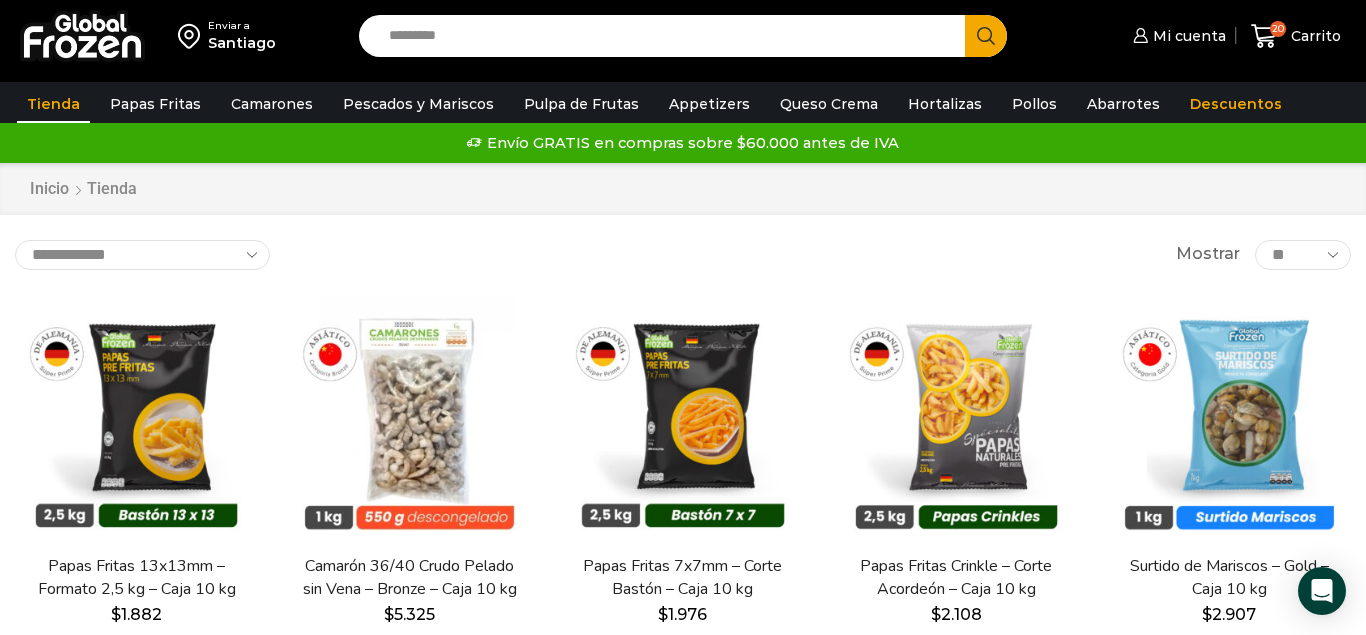 scroll, scrollTop: 0, scrollLeft: 0, axis: both 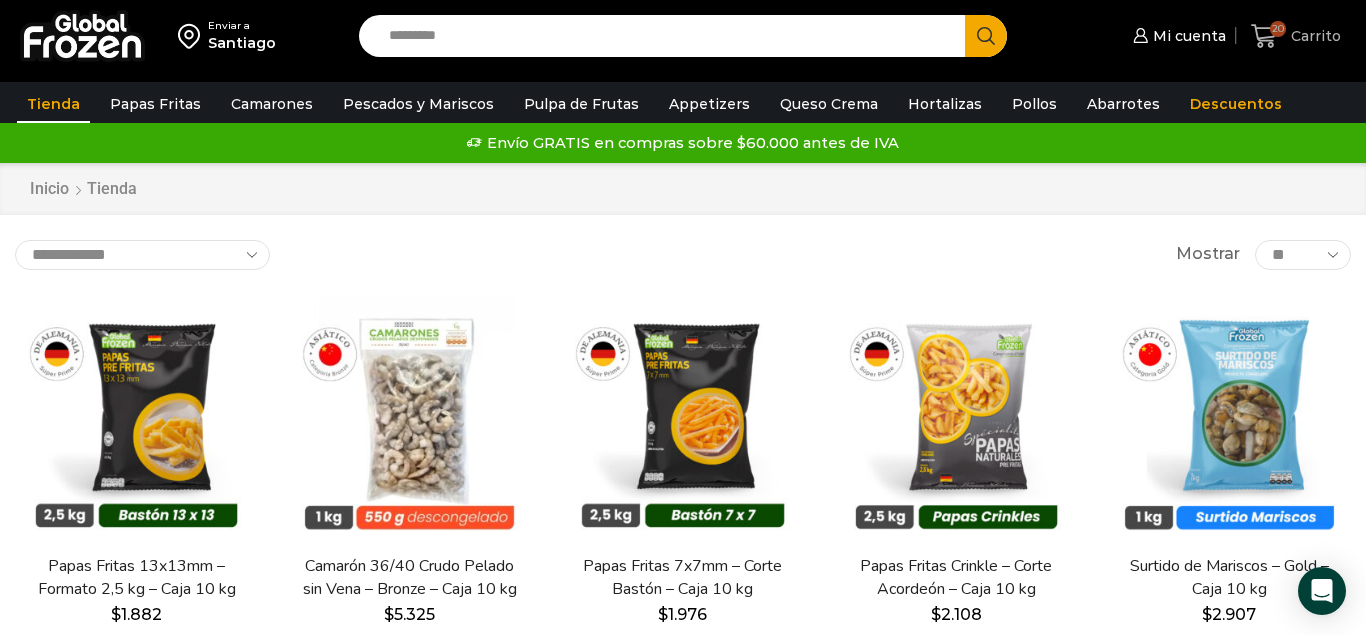 click on "Carrito" at bounding box center [1313, 36] 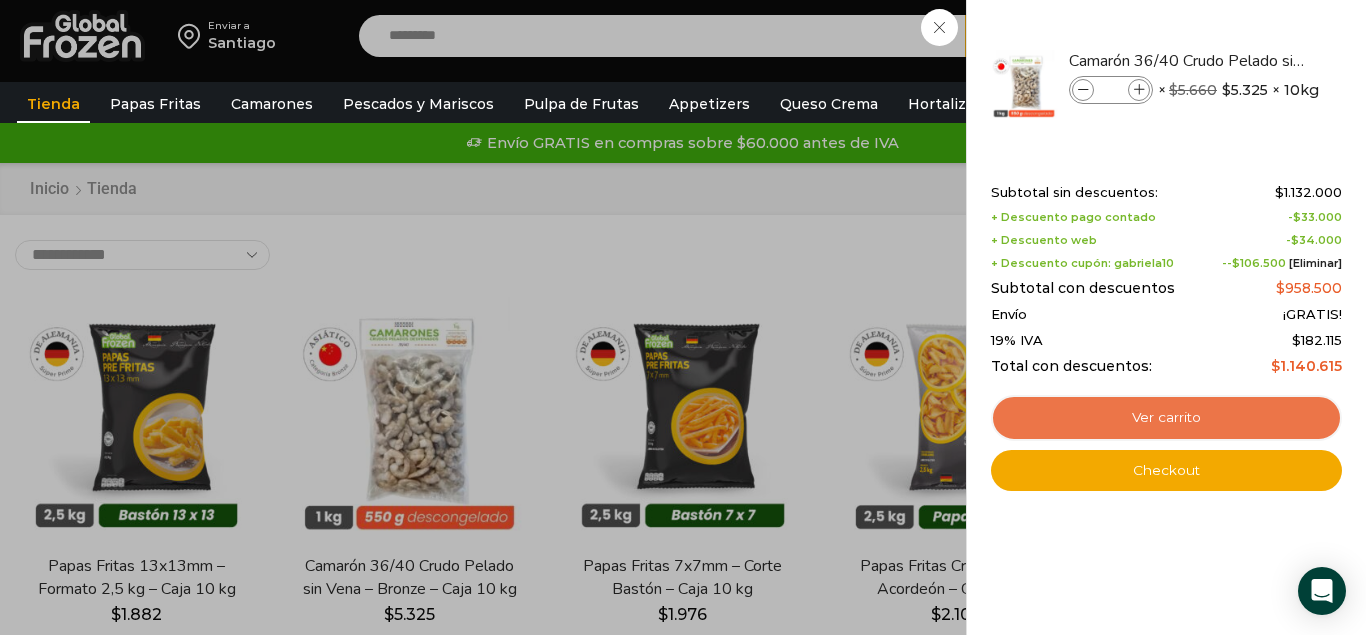 click on "Ver carrito" at bounding box center [1166, 418] 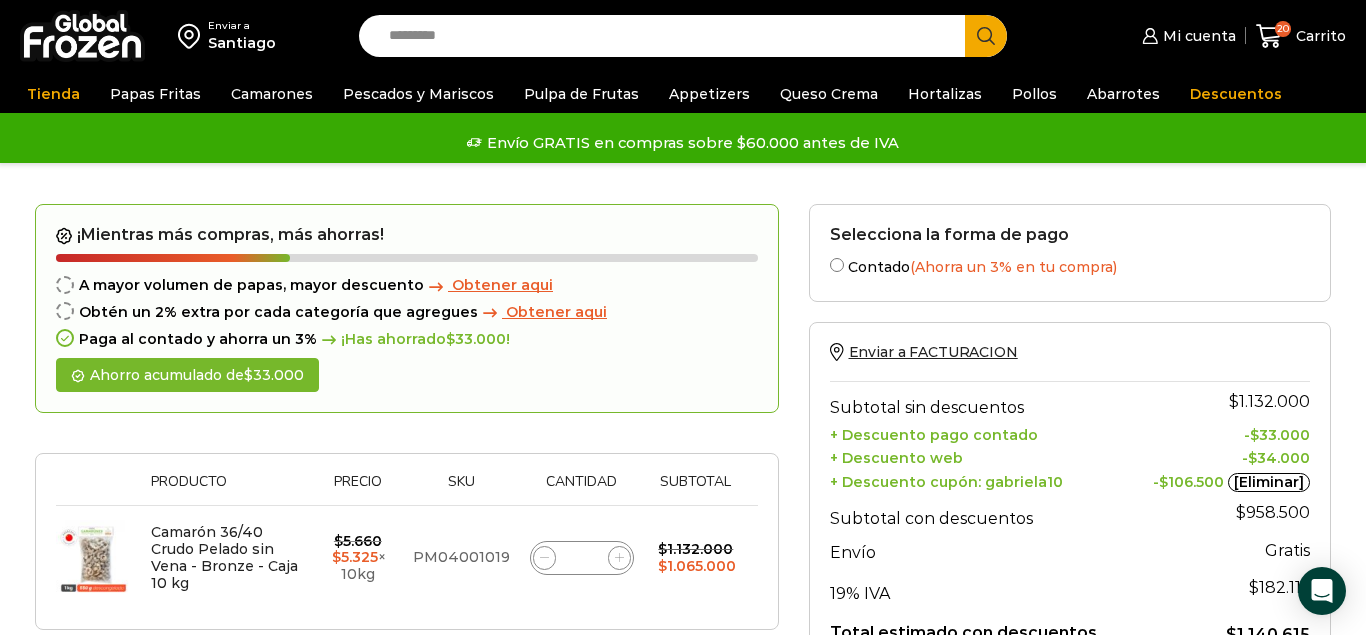 scroll, scrollTop: 0, scrollLeft: 0, axis: both 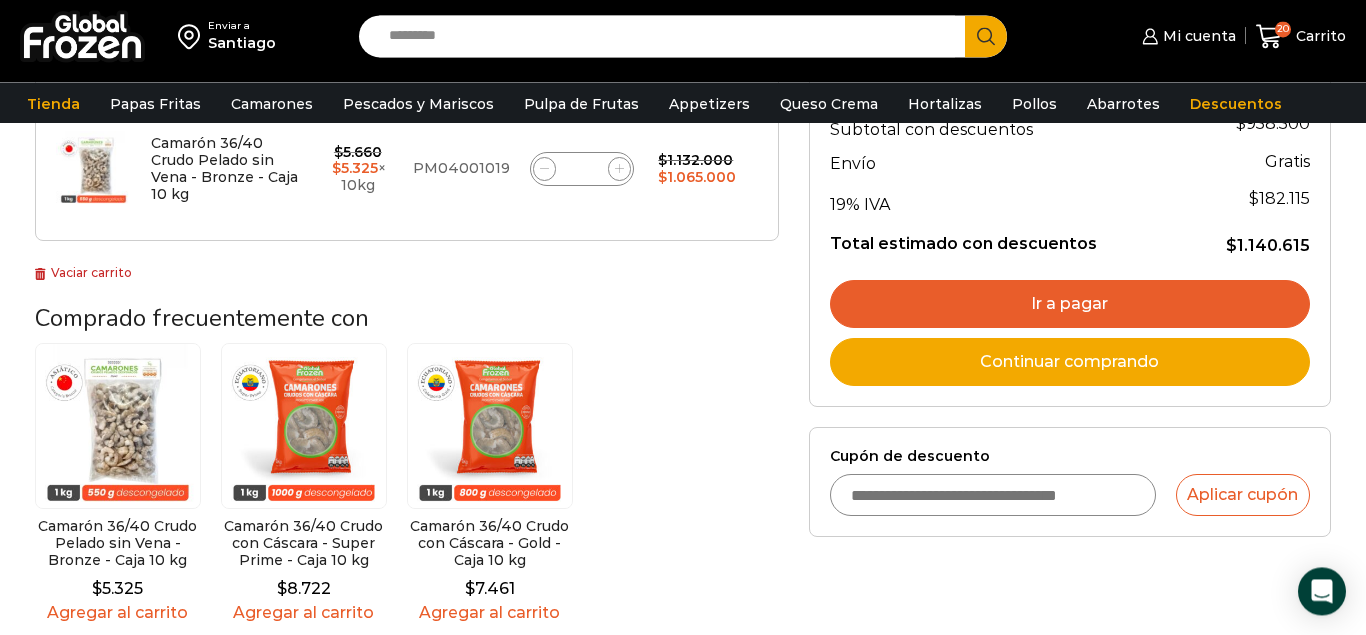 click on "Ir a pagar" at bounding box center (1070, 304) 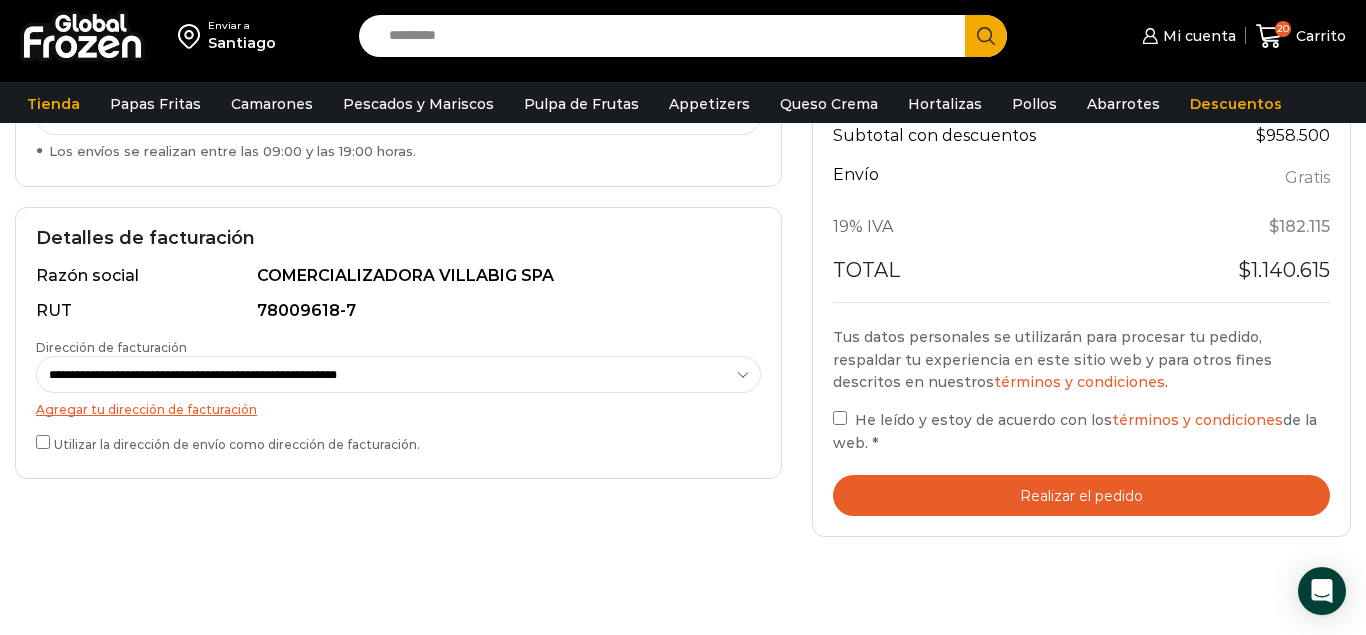 scroll, scrollTop: 494, scrollLeft: 0, axis: vertical 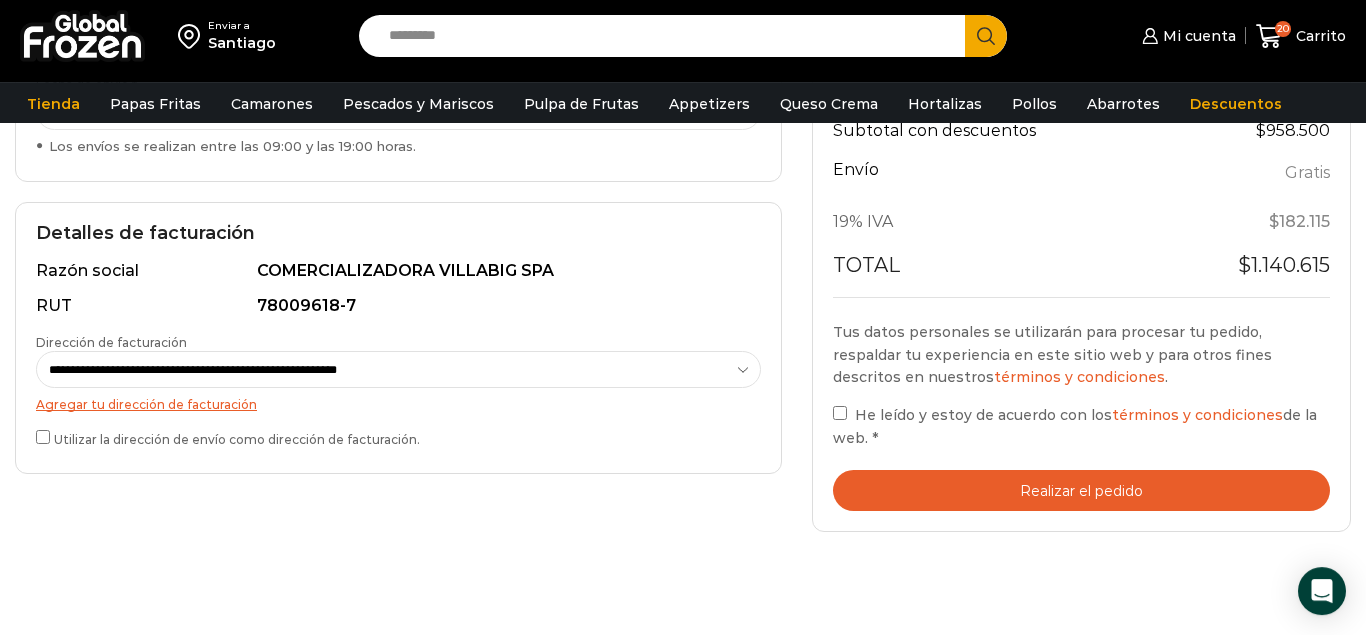 click on "Realizar el pedido" at bounding box center [1081, 490] 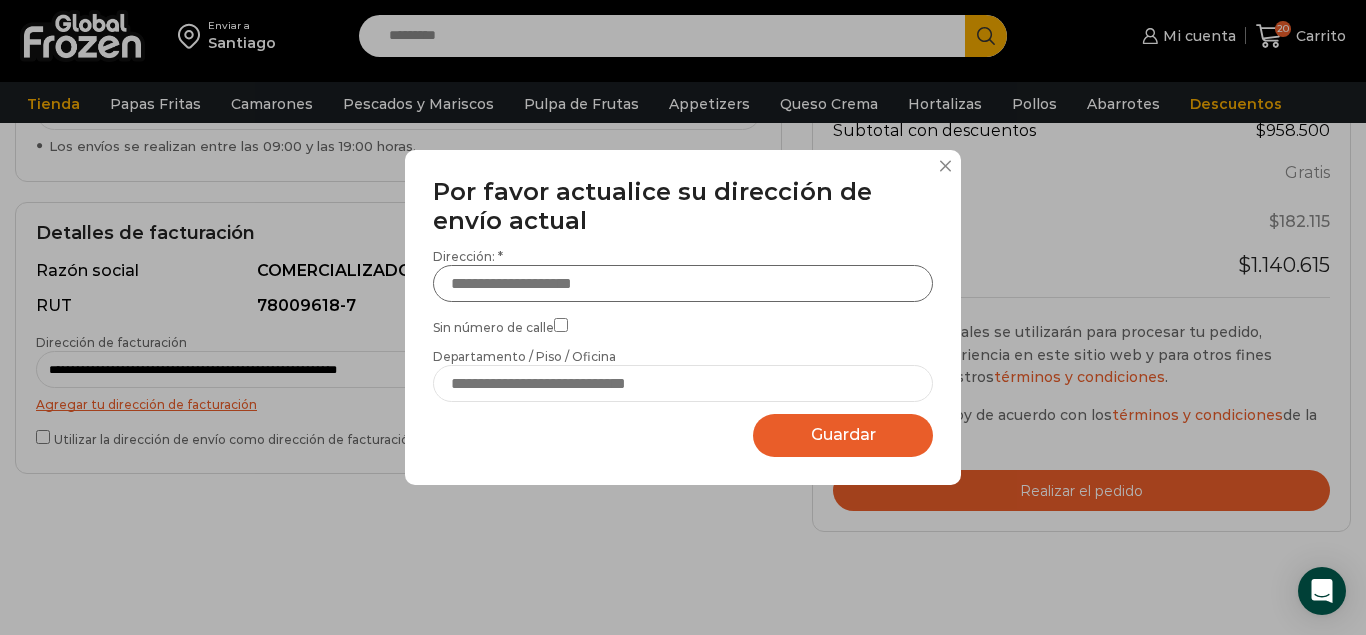 click on "Dirección: *" at bounding box center (683, 283) 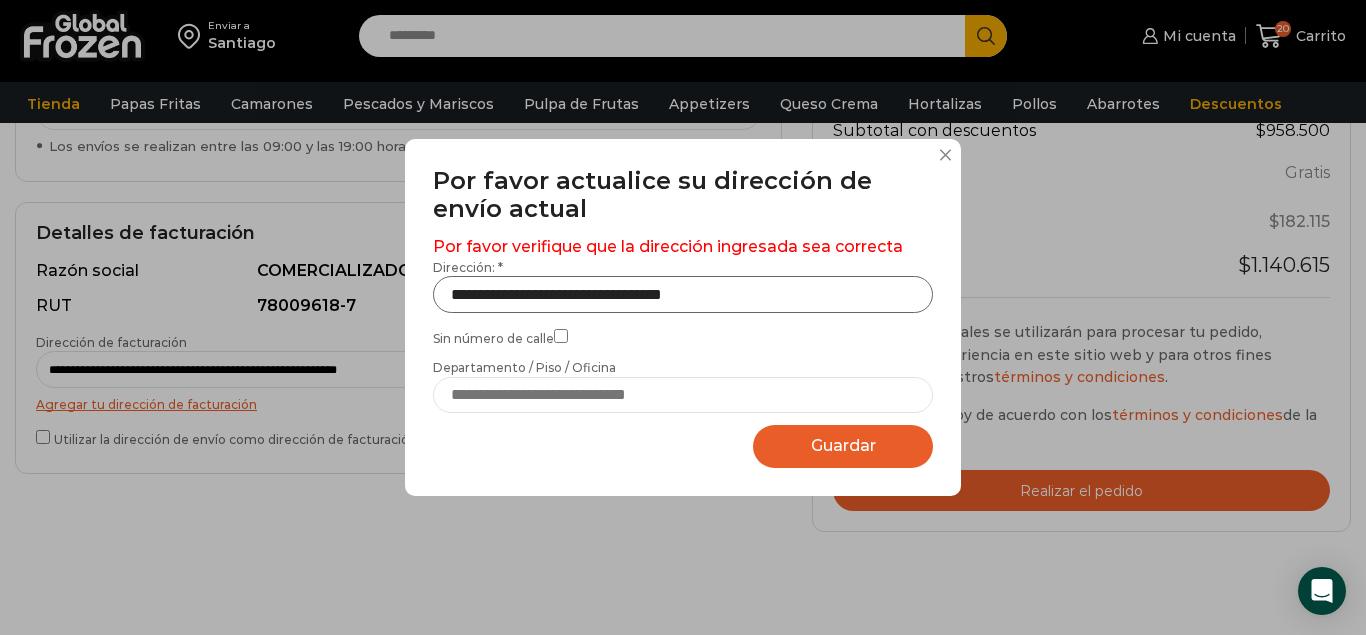 click on "**********" at bounding box center [683, 294] 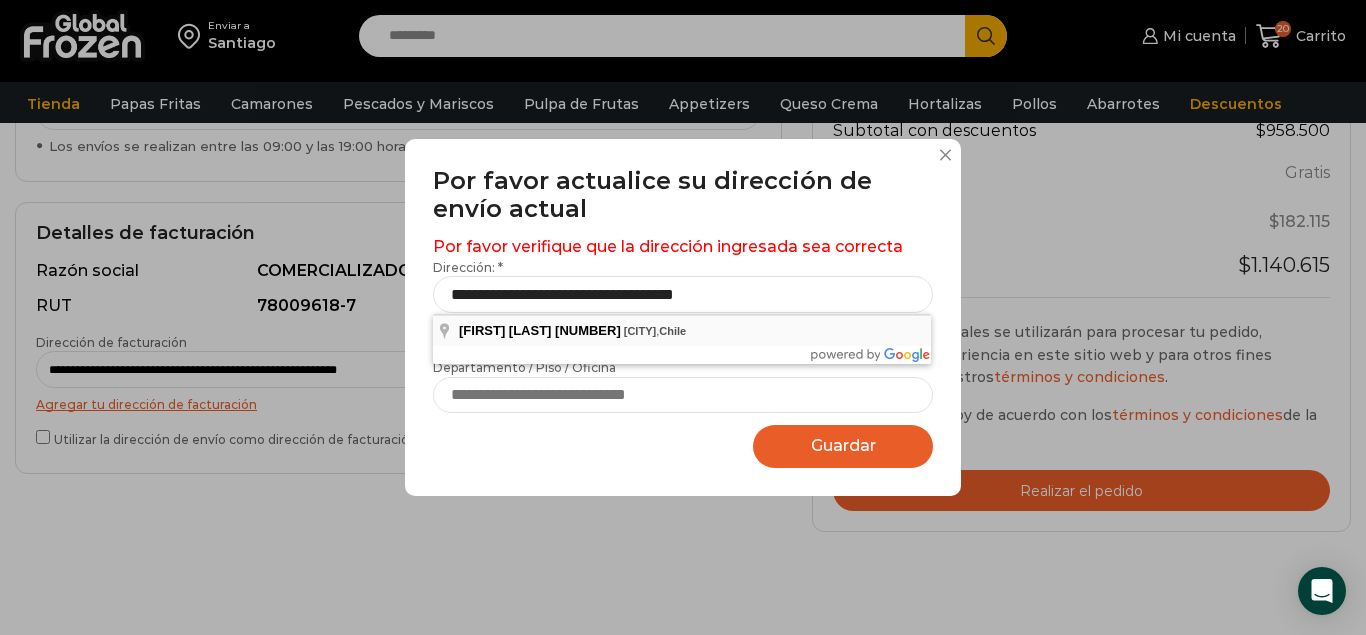 type on "**********" 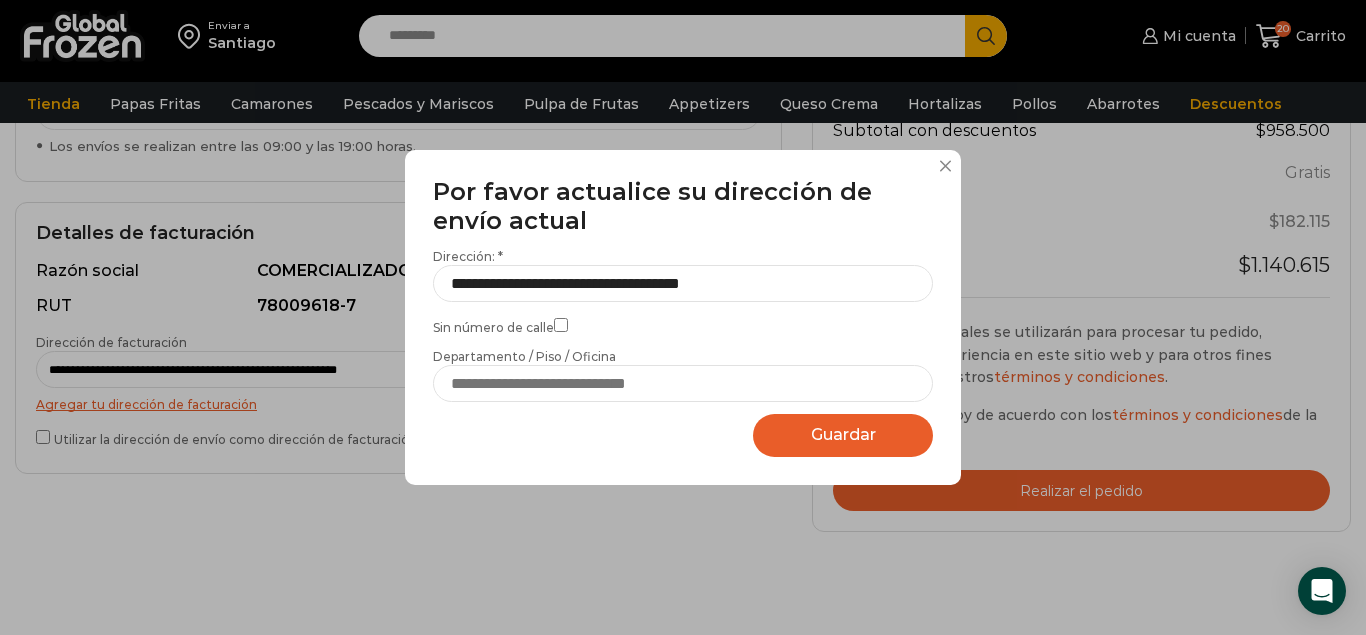 click on "Guardar" at bounding box center (843, 434) 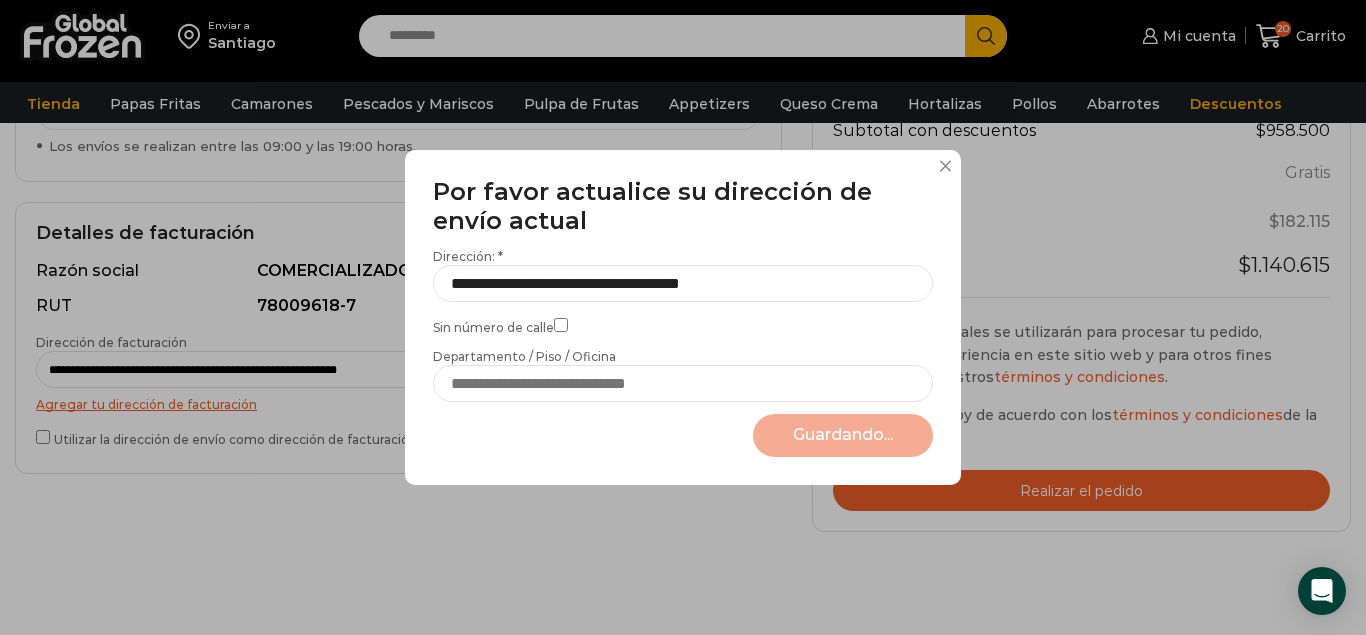 select on "*******" 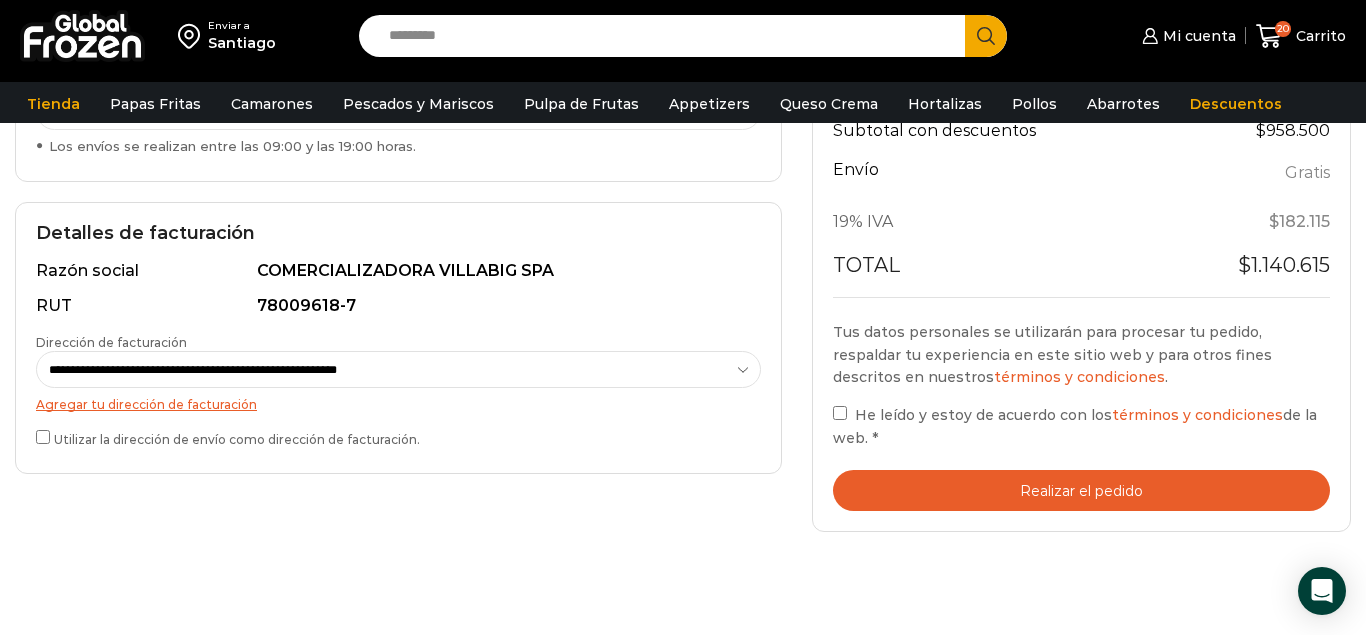 click on "Realizar el pedido" at bounding box center (1081, 490) 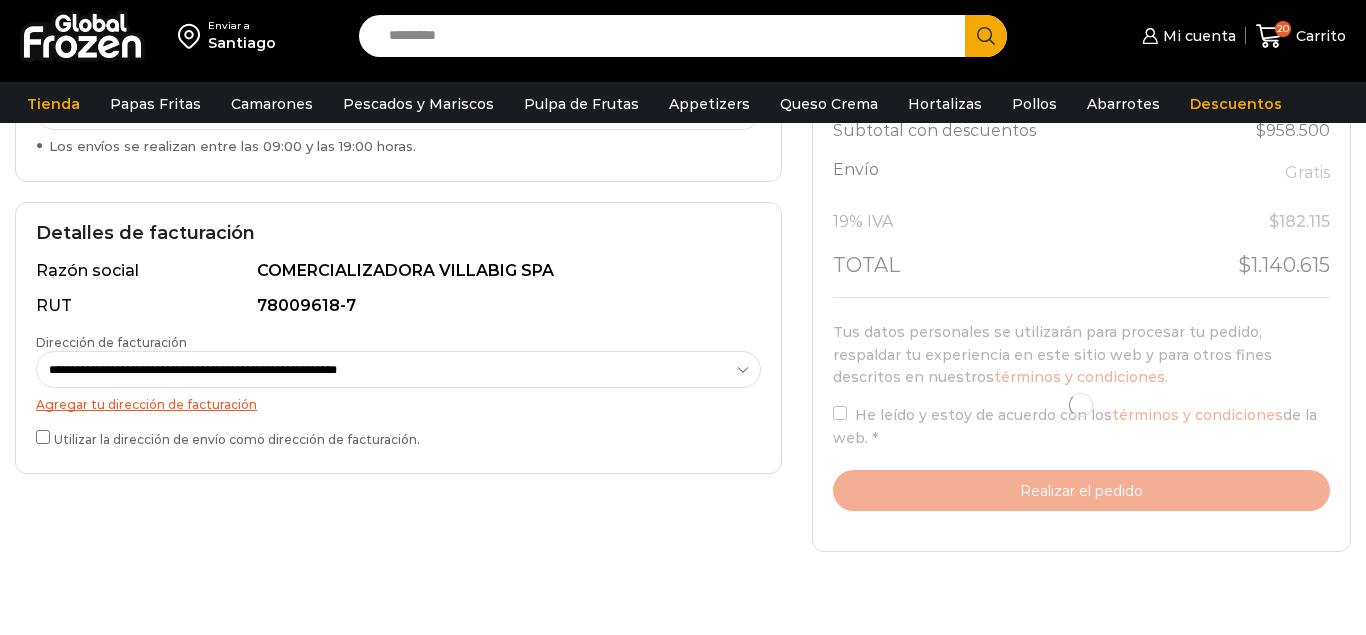 scroll, scrollTop: 494, scrollLeft: 0, axis: vertical 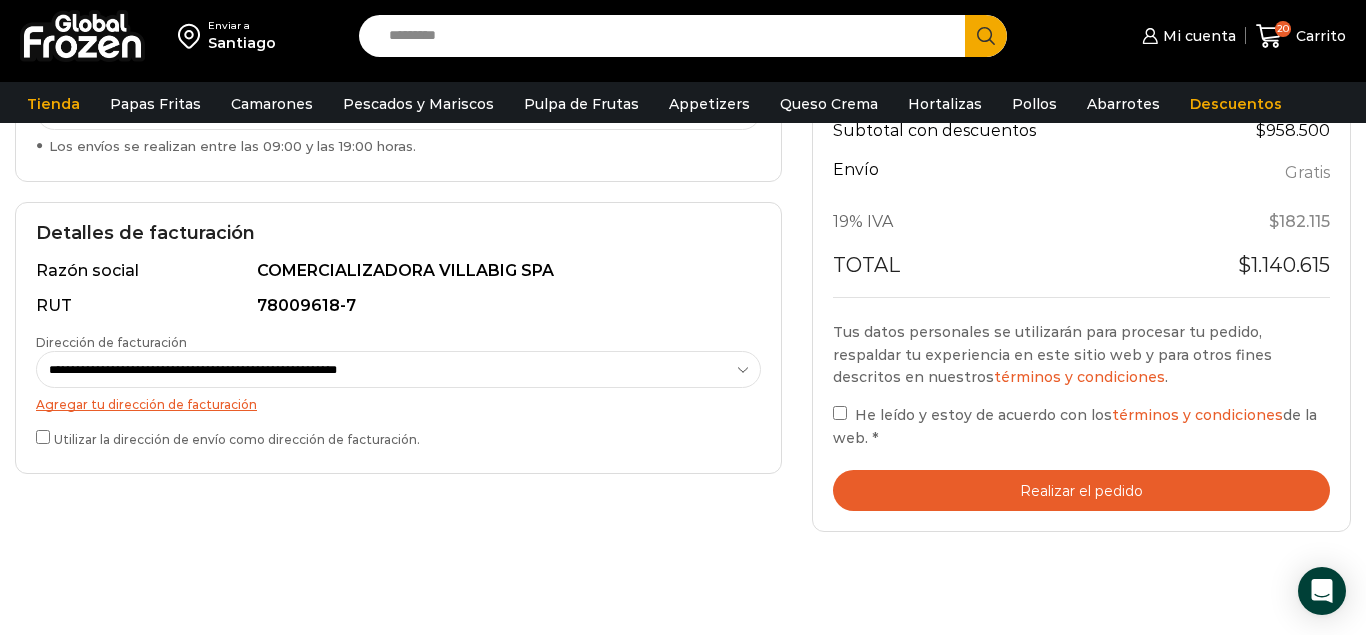 click on "Realizar el pedido" at bounding box center [1081, 490] 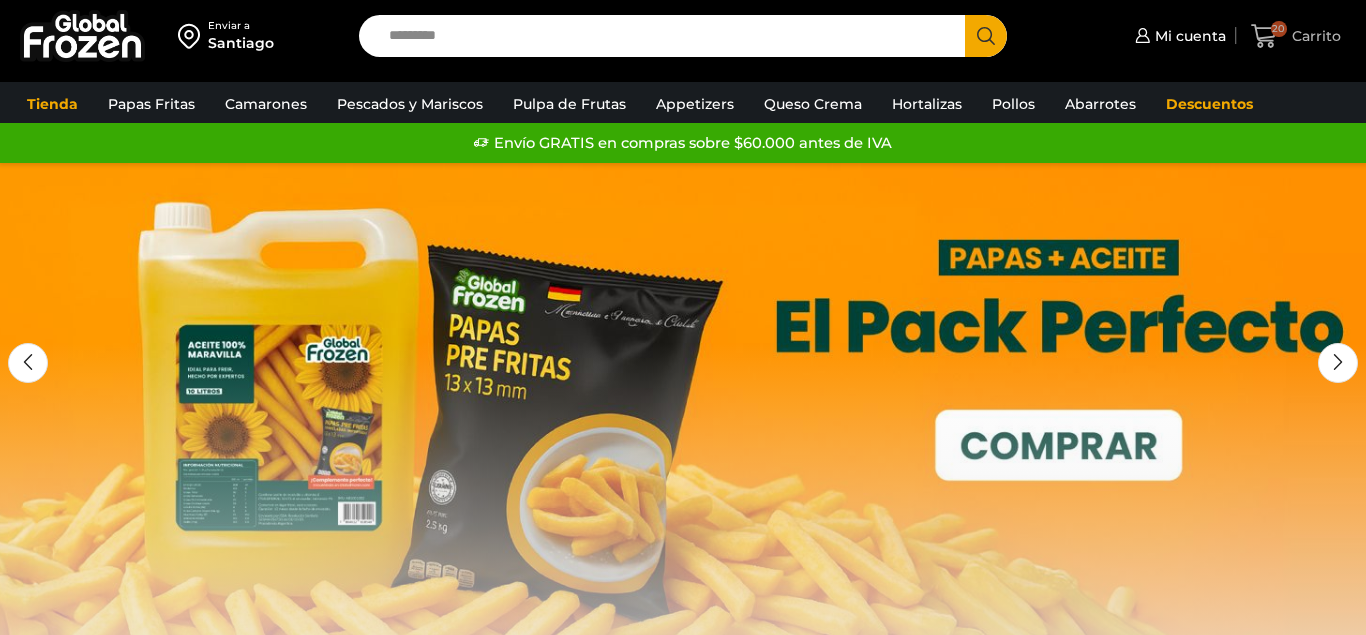 click 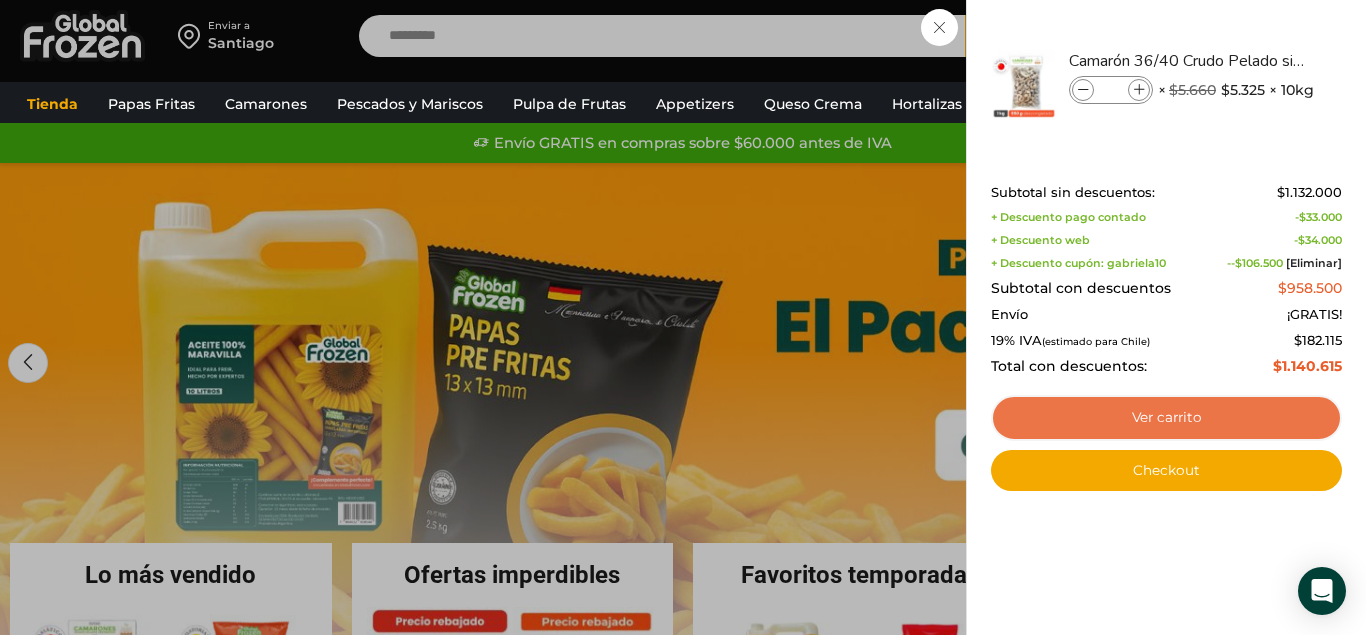 click on "Ver carrito" at bounding box center [1166, 418] 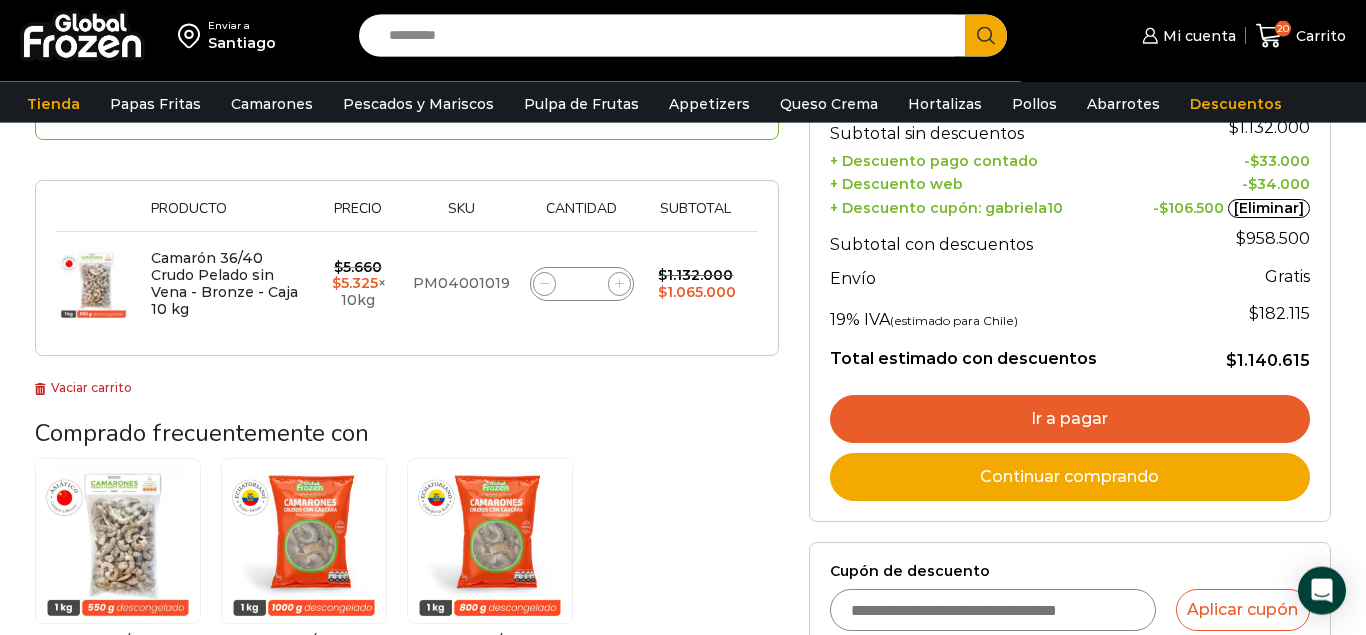 scroll, scrollTop: 306, scrollLeft: 0, axis: vertical 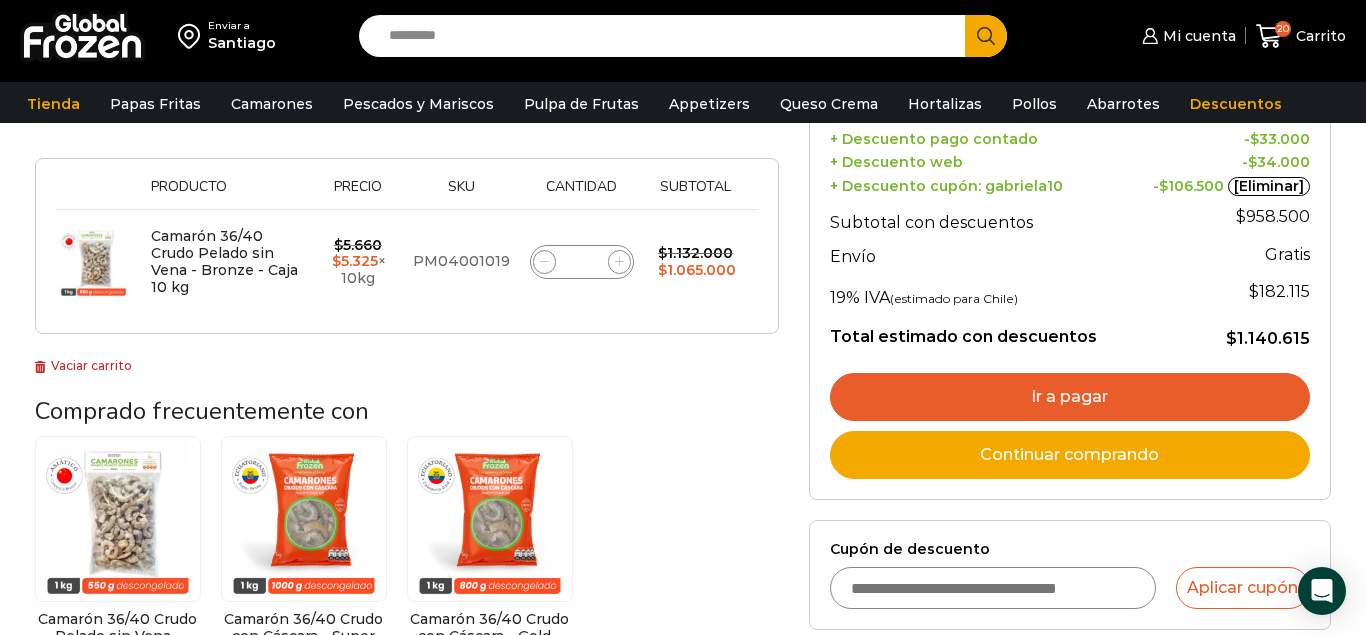 click on "Ir a pagar" at bounding box center [1070, 397] 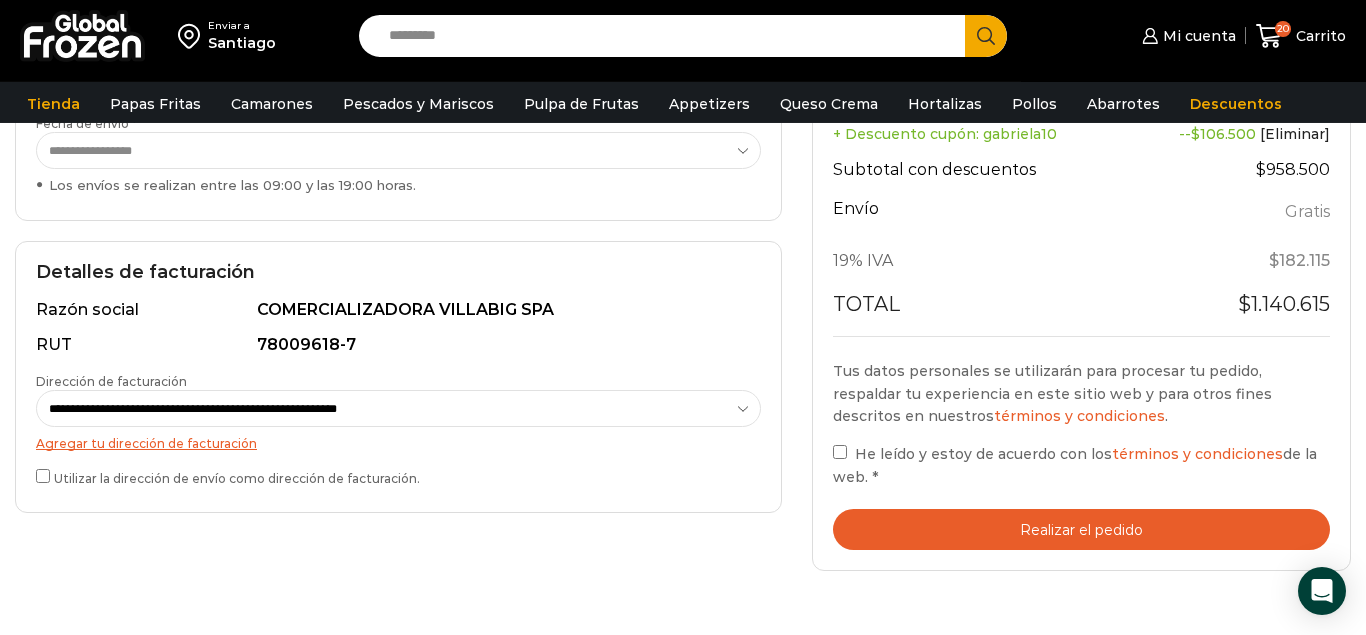 scroll, scrollTop: 459, scrollLeft: 0, axis: vertical 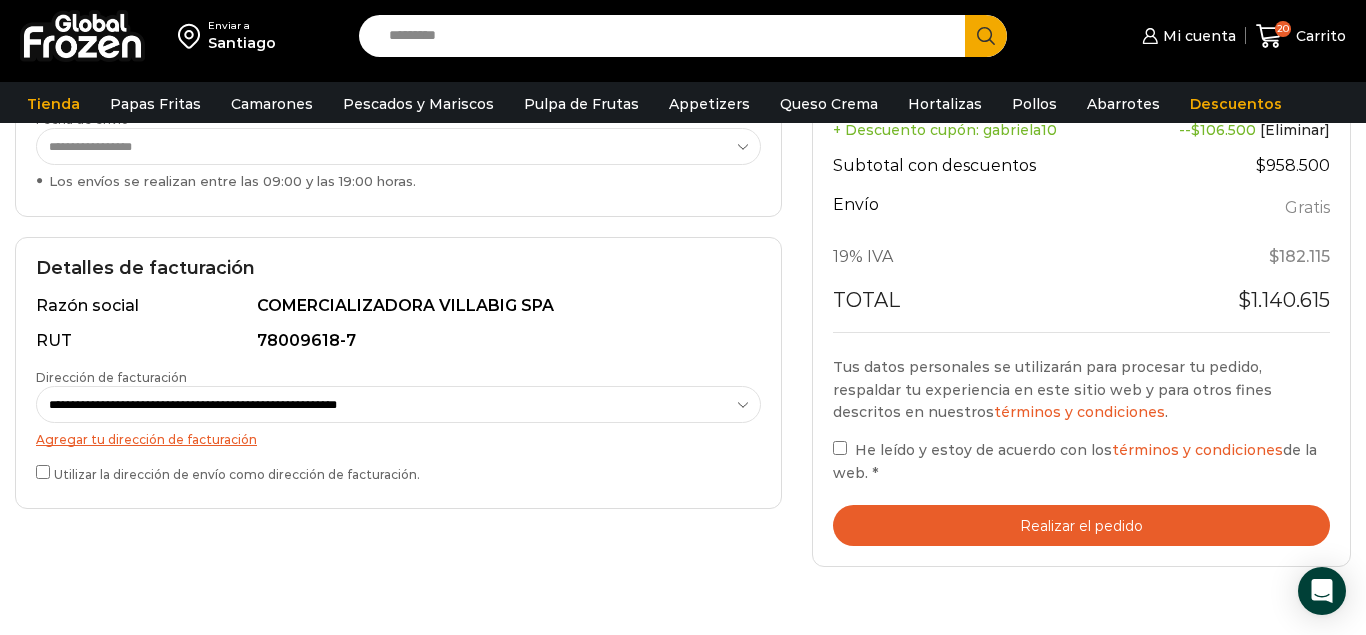click on "Realizar el pedido" at bounding box center (1081, 525) 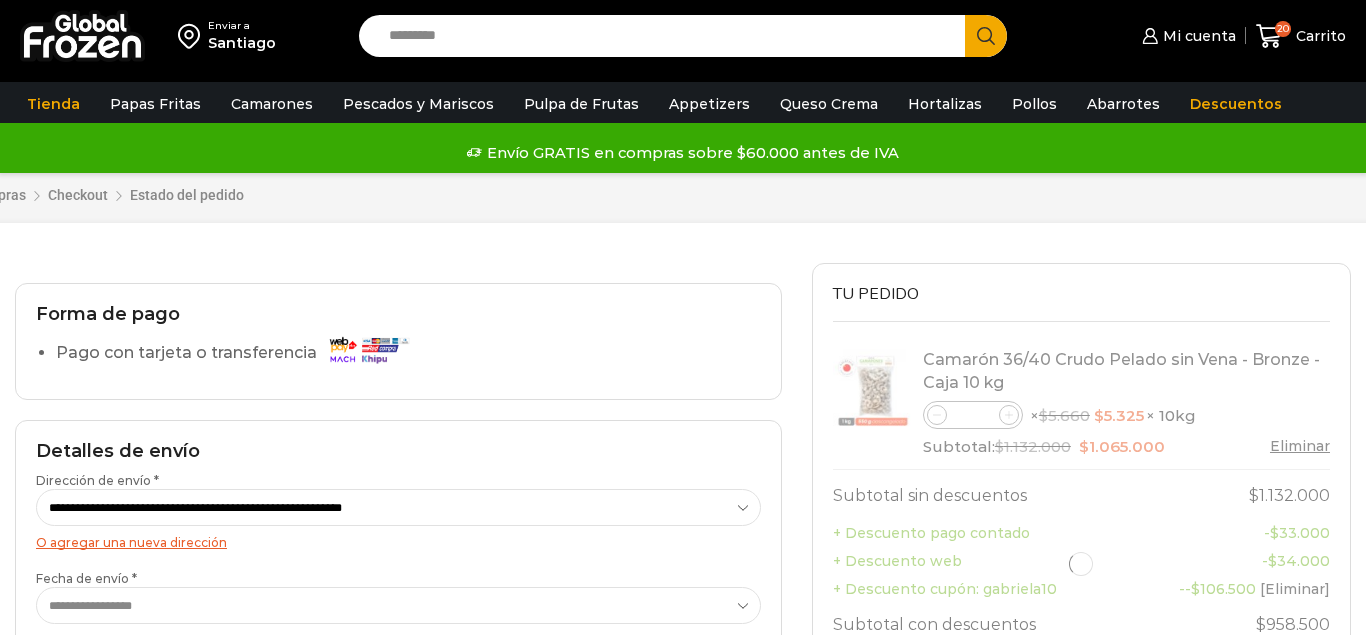 scroll, scrollTop: 459, scrollLeft: 0, axis: vertical 